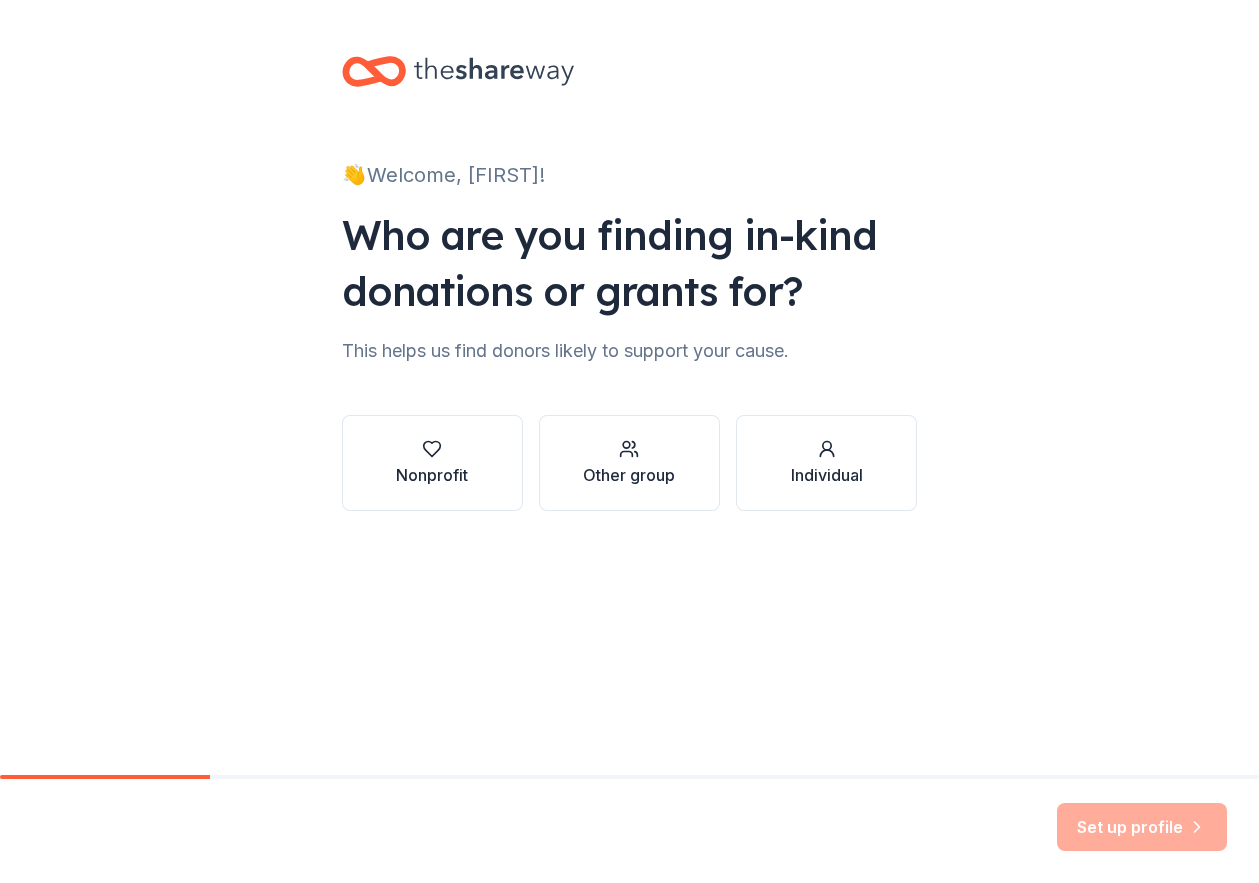 scroll, scrollTop: 0, scrollLeft: 0, axis: both 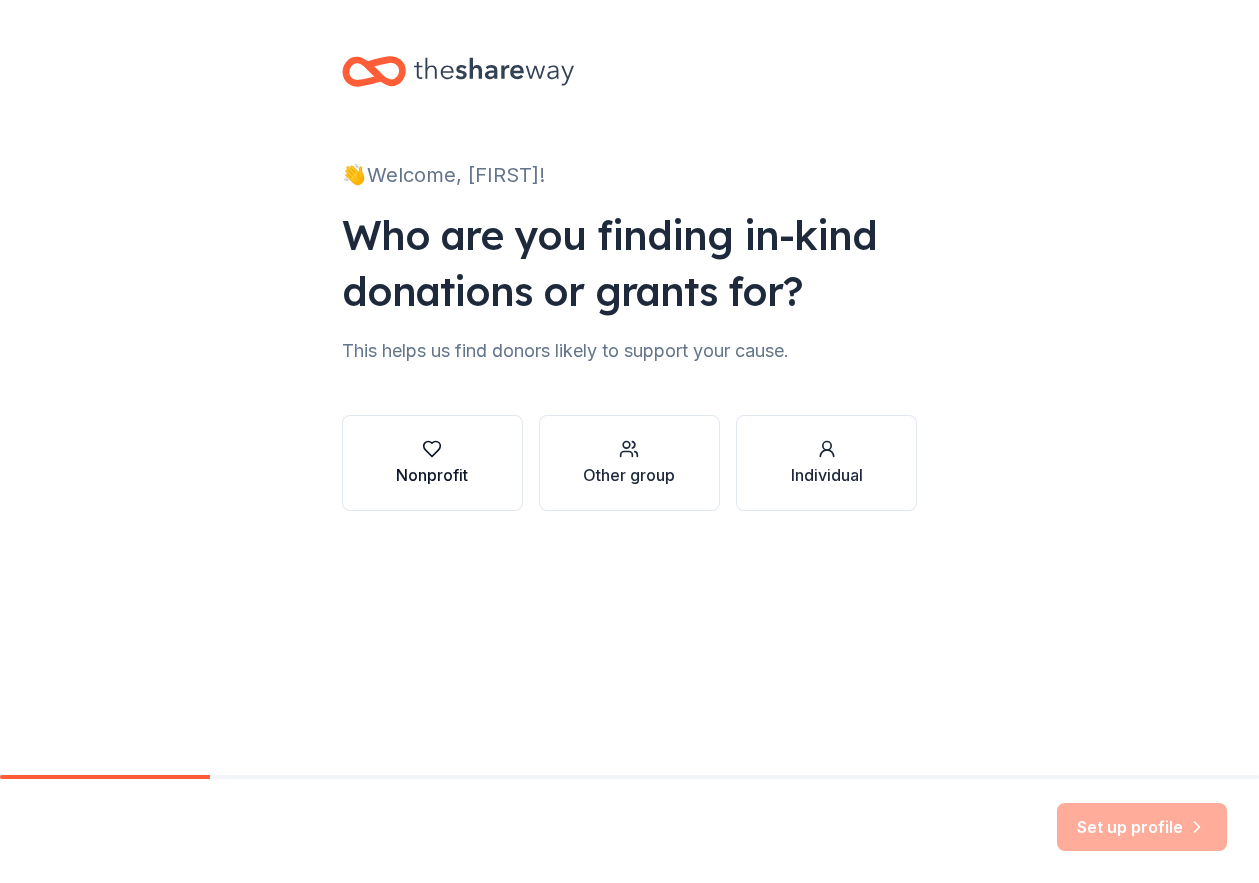 click on "Nonprofit" at bounding box center (432, 463) 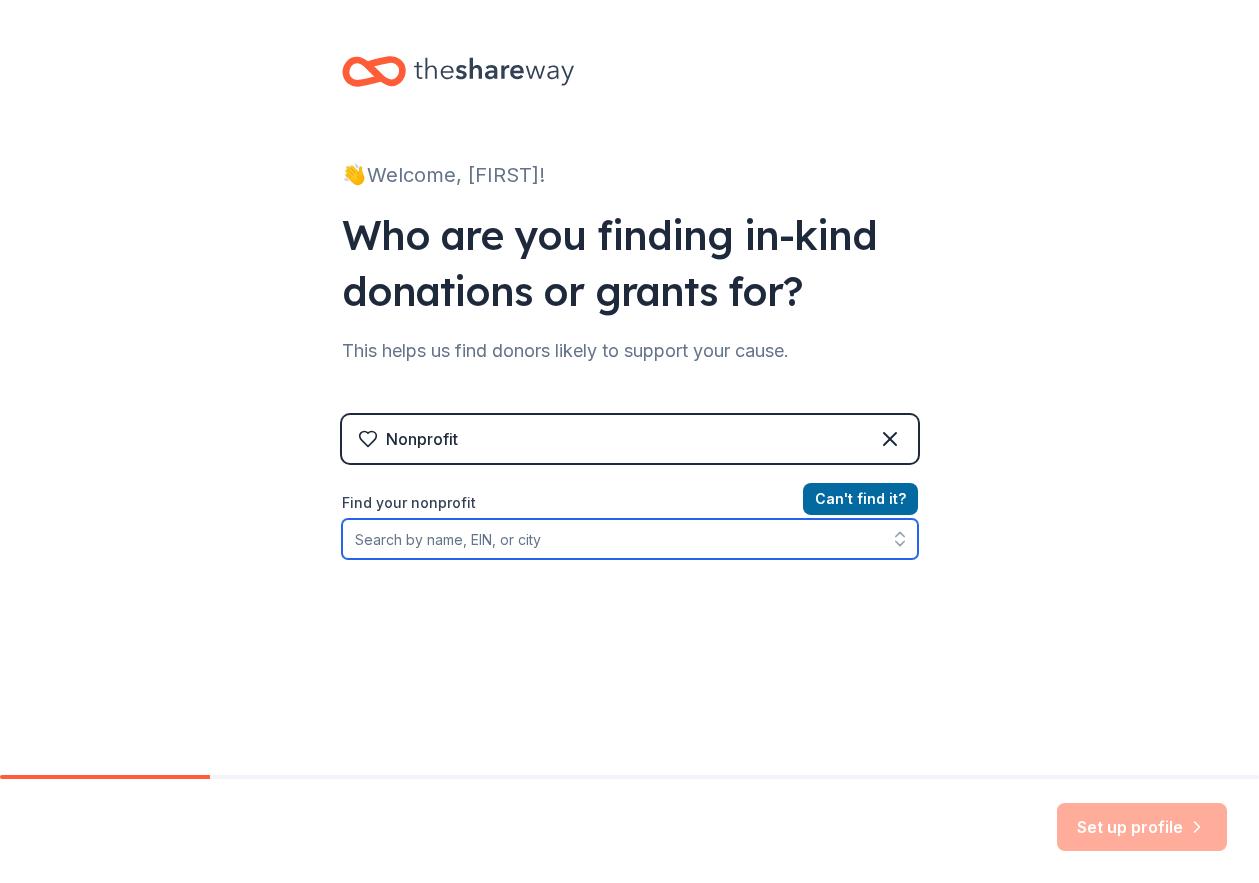 click on "Find your nonprofit" at bounding box center (630, 539) 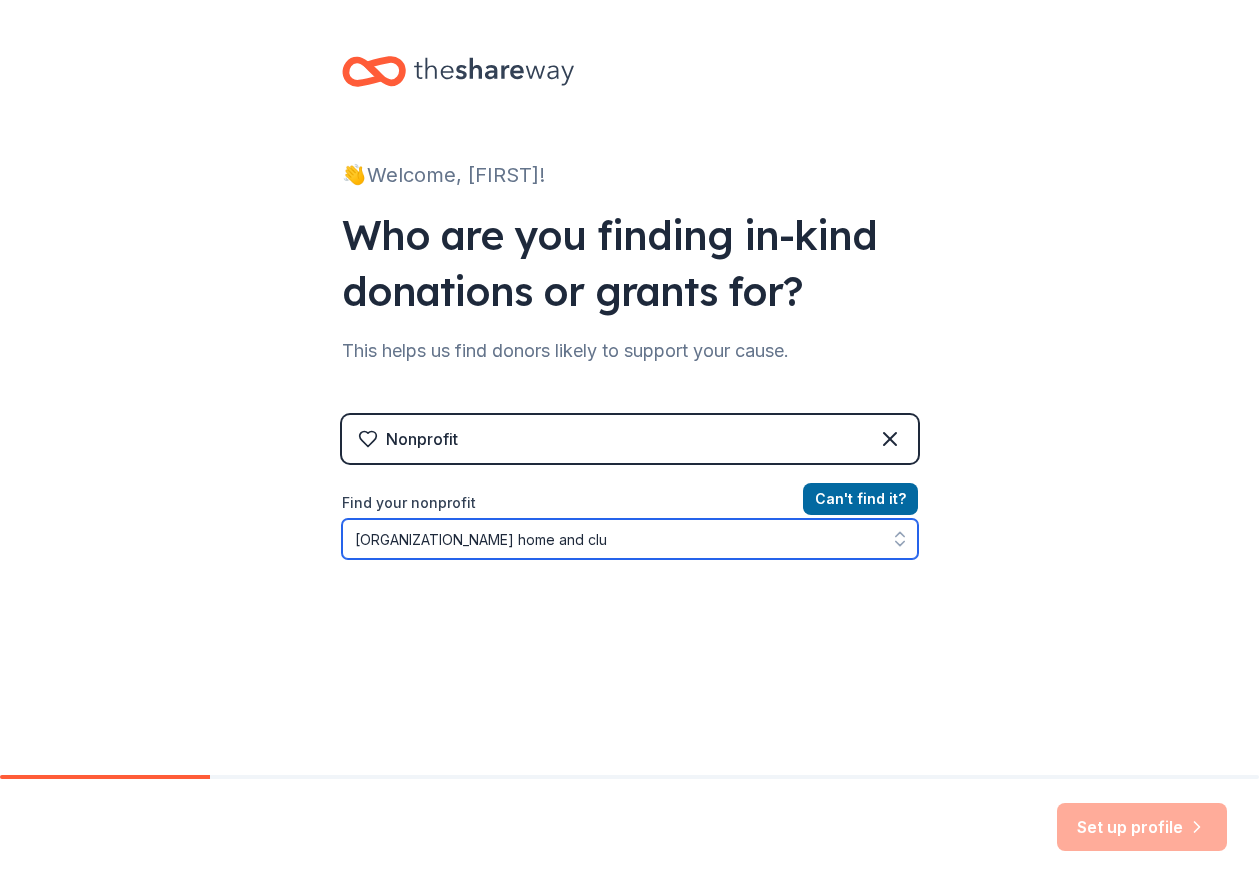 type on "las animas home and school club" 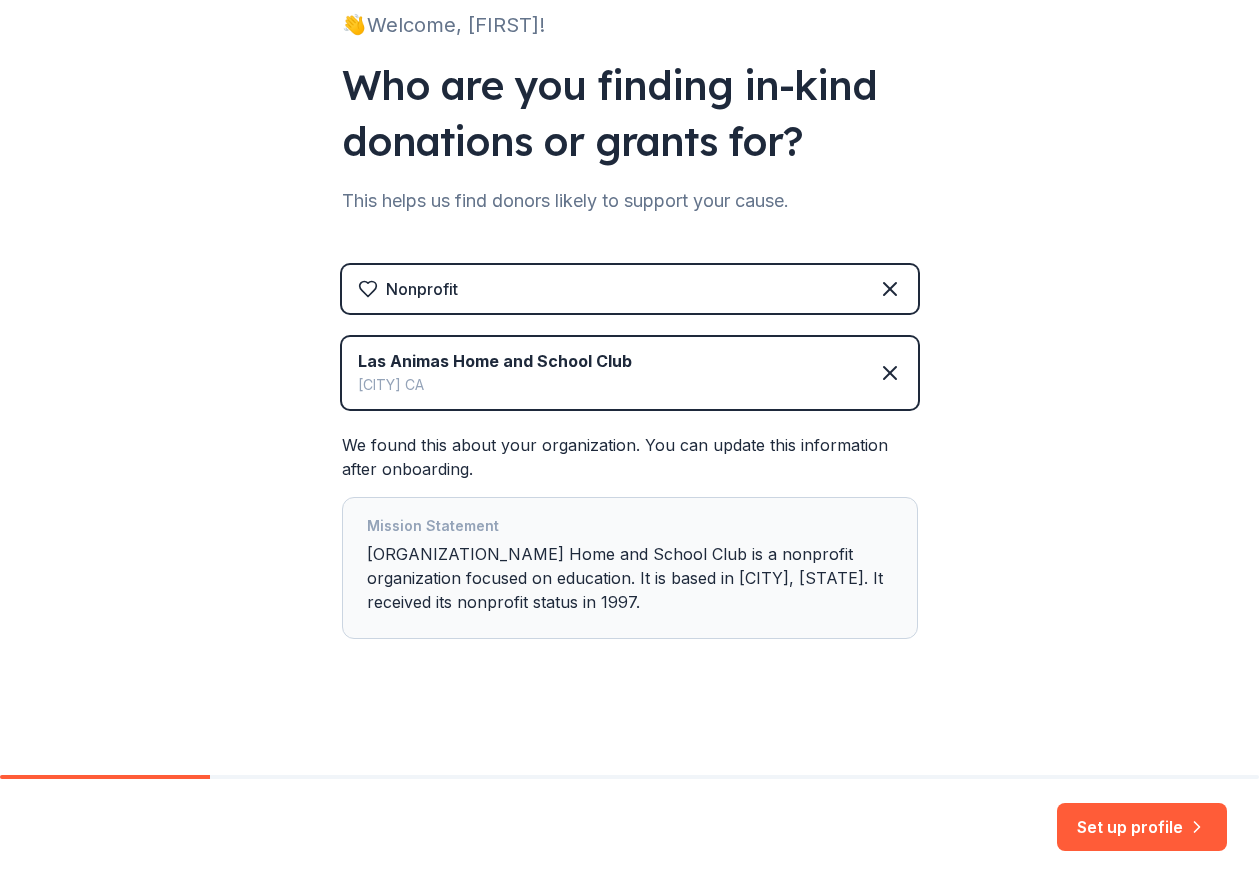 scroll, scrollTop: 150, scrollLeft: 0, axis: vertical 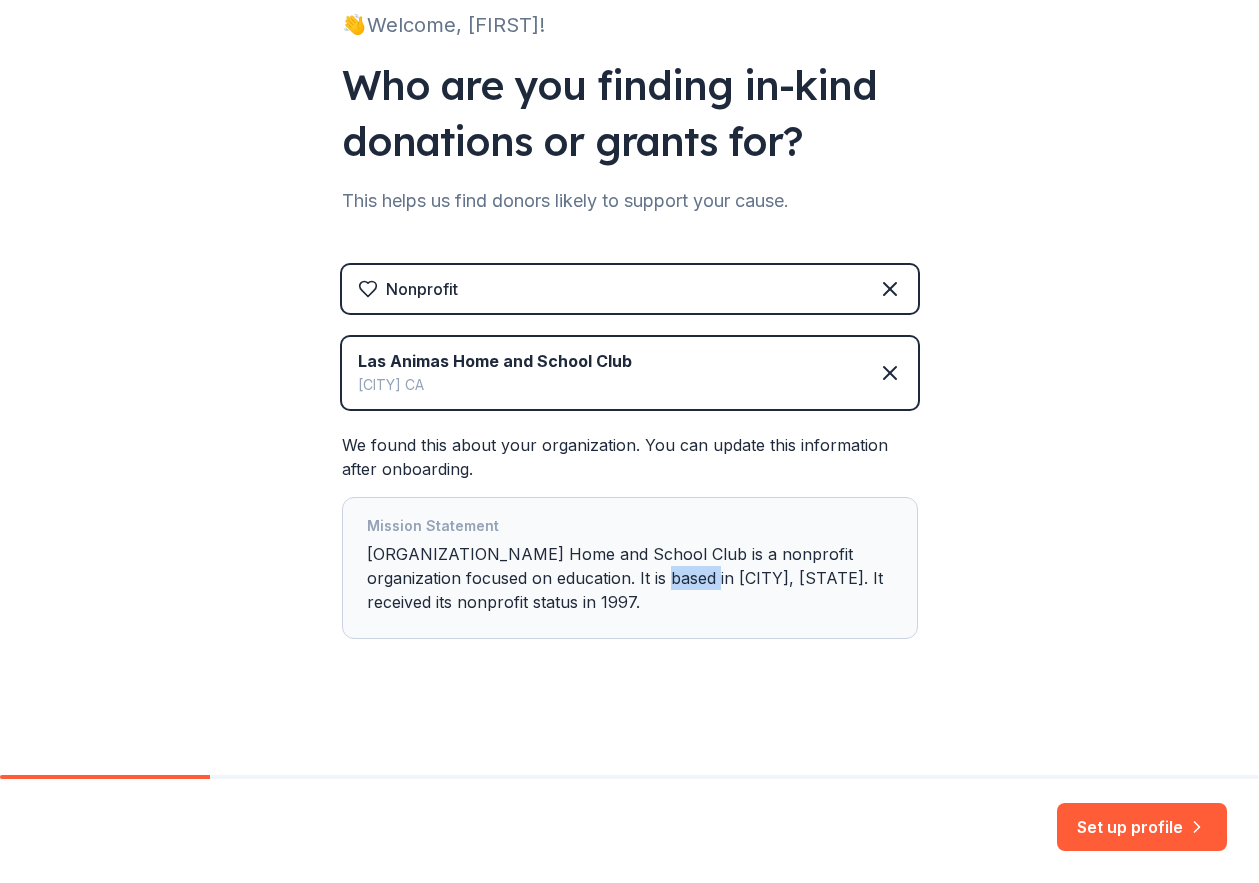 click on "[ORGANIZATION_NAME] Home and School Club is a nonprofit organization focused on education. It is based in [CITY], [STATE]. It received its nonprofit status in 1997." at bounding box center [630, 568] 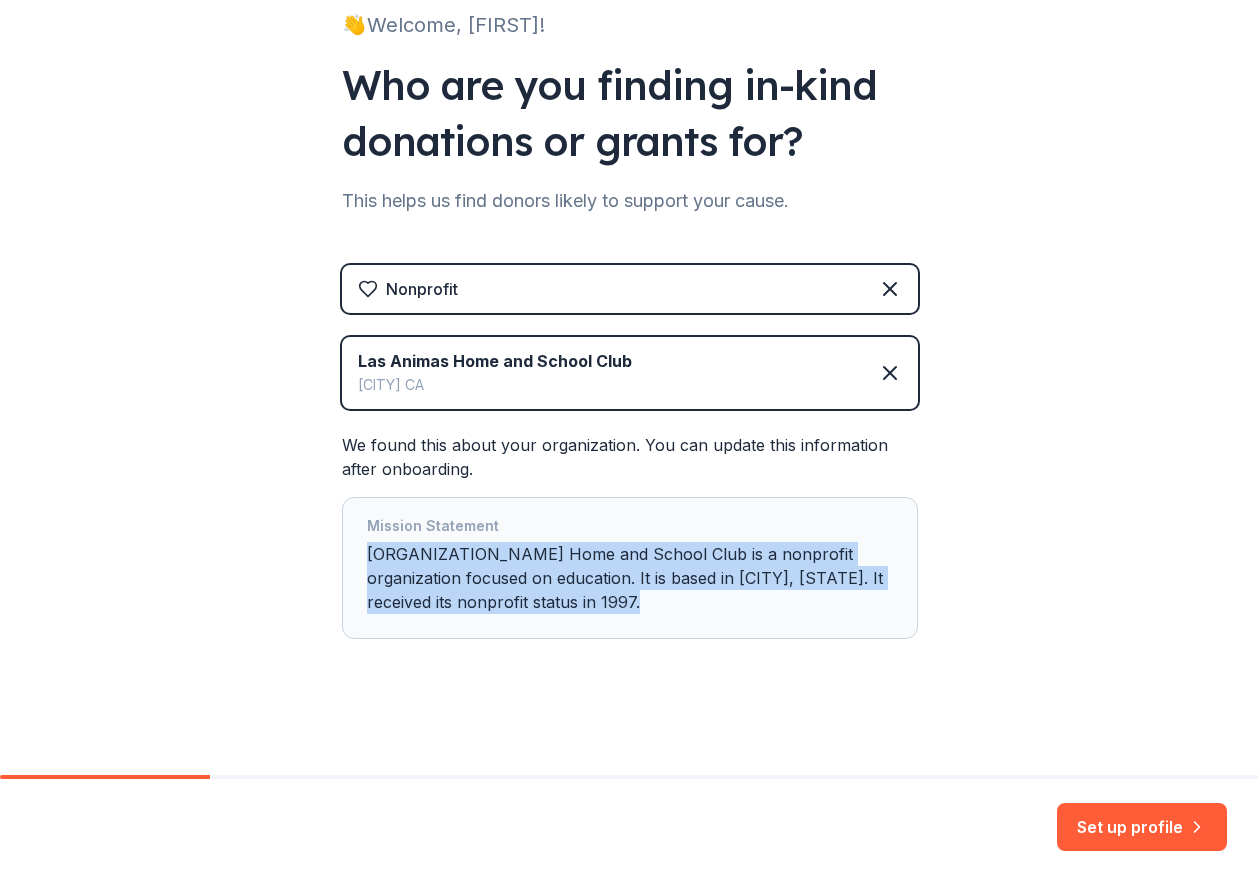 click on "[ORGANIZATION_NAME] Home and School Club is a nonprofit organization focused on education. It is based in [CITY], [STATE]. It received its nonprofit status in 1997." at bounding box center (630, 568) 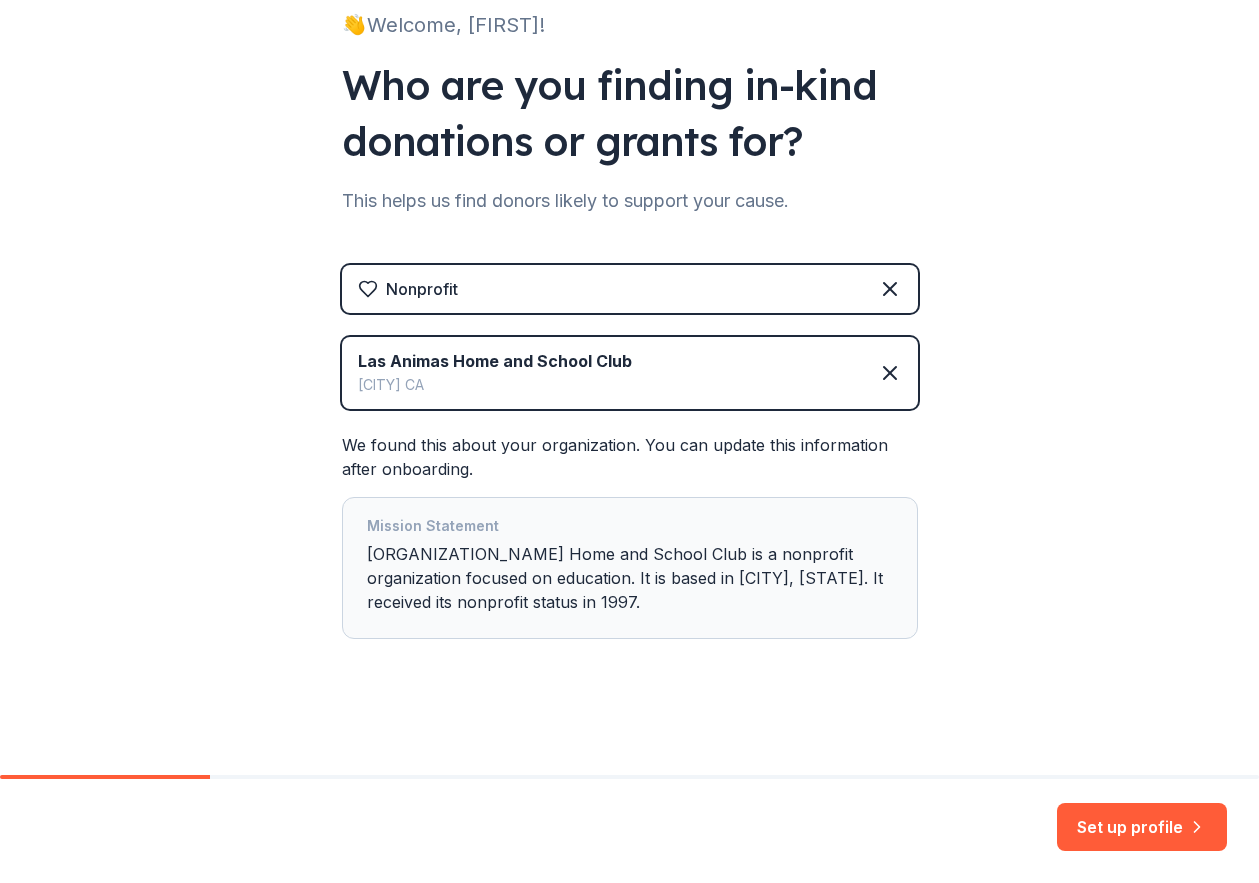 click on "👋  Welcome, [FIRST]! Who are you finding in-kind donations or grants for? This helps us find donors likely to support your cause. Nonprofit [ORGANIZATION_NAME] [CITY]   [STATE] We found this about your organization. You can update this information after onboarding. Mission Statement [ORGANIZATION_NAME] is a nonprofit organization focused on education. It is based in [CITY], [STATE]. It received its nonprofit status in [YEAR]." at bounding box center [629, 312] 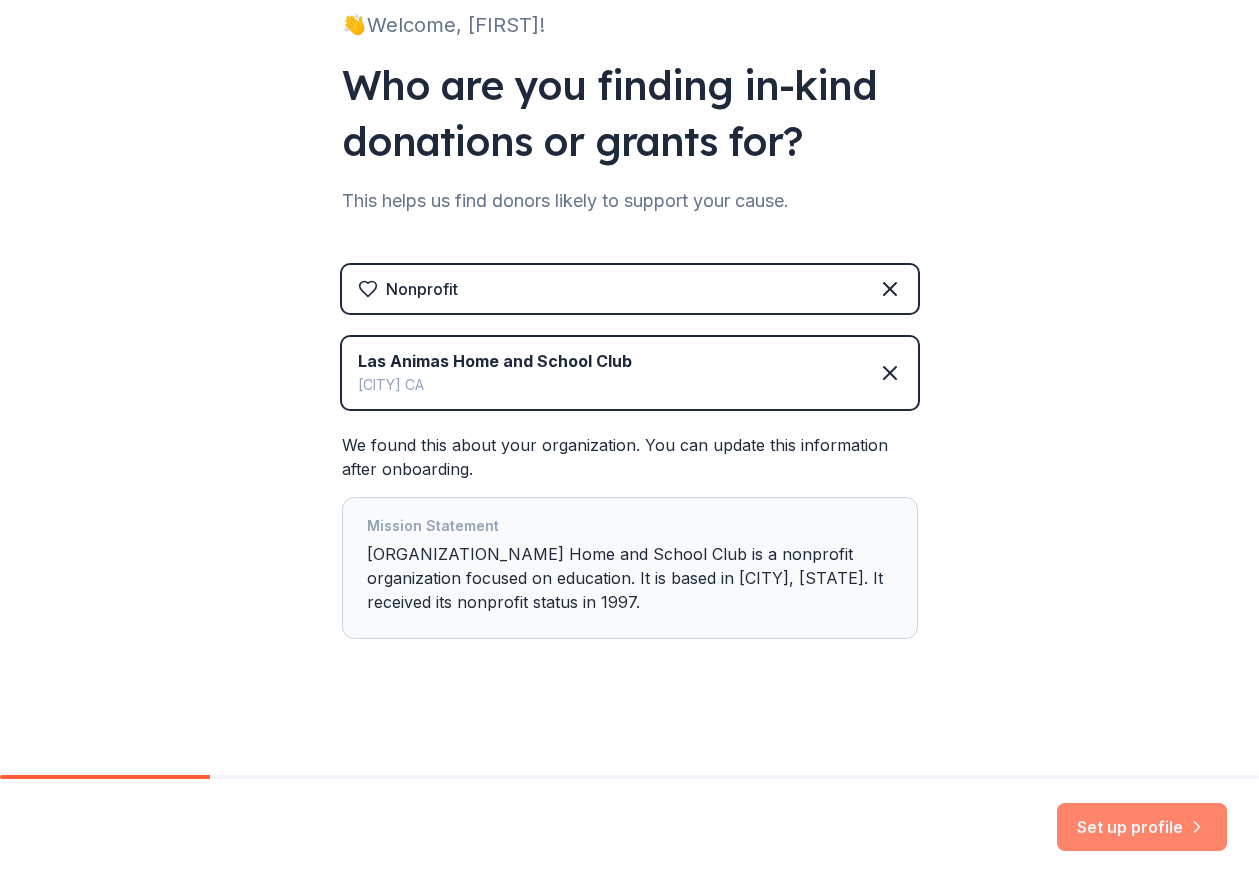click on "Set up profile" at bounding box center [1142, 827] 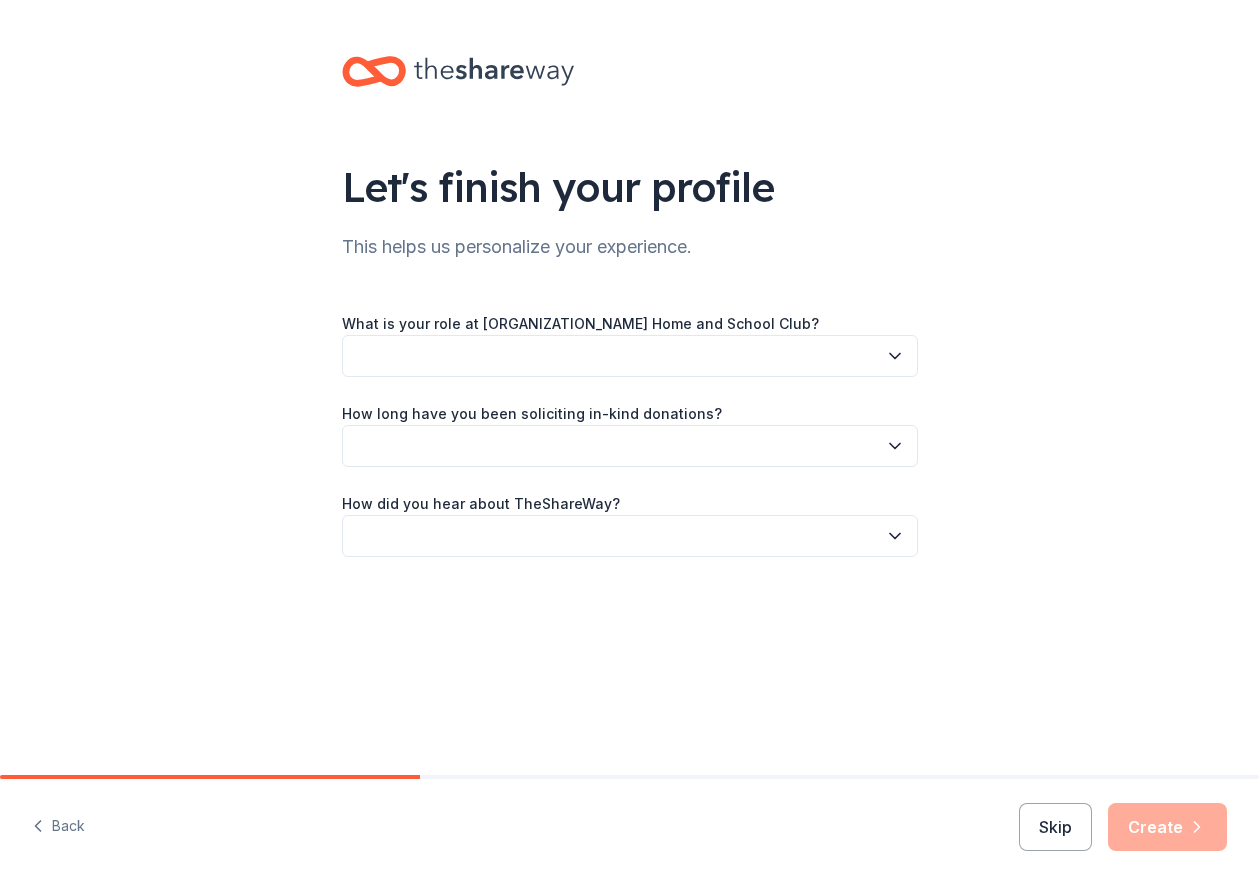 click on "What is your role at [ORGANIZATION_NAME] Home and School Club? How long have you been soliciting in-kind donations? How did you hear about TheShareWay?" at bounding box center [630, 434] 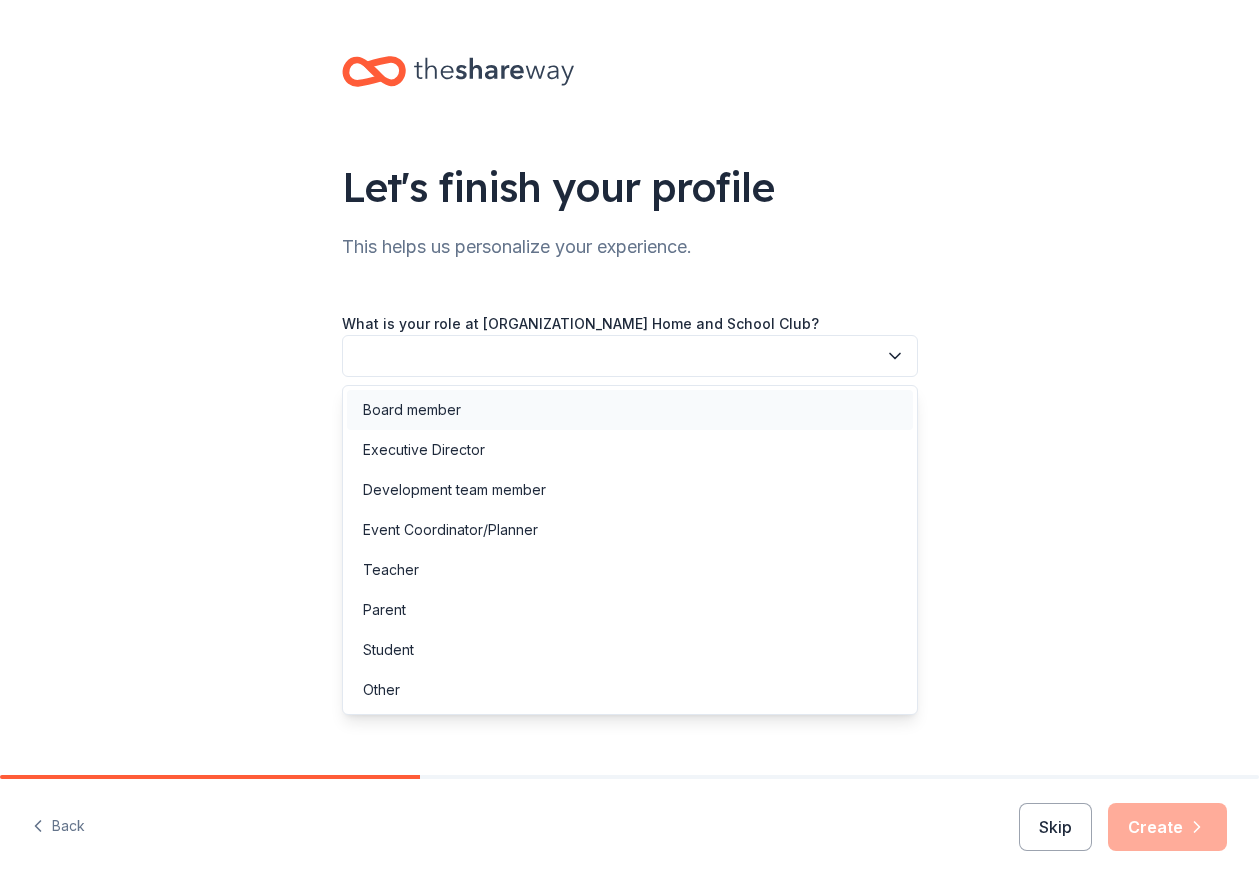 click on "Board member" at bounding box center [630, 410] 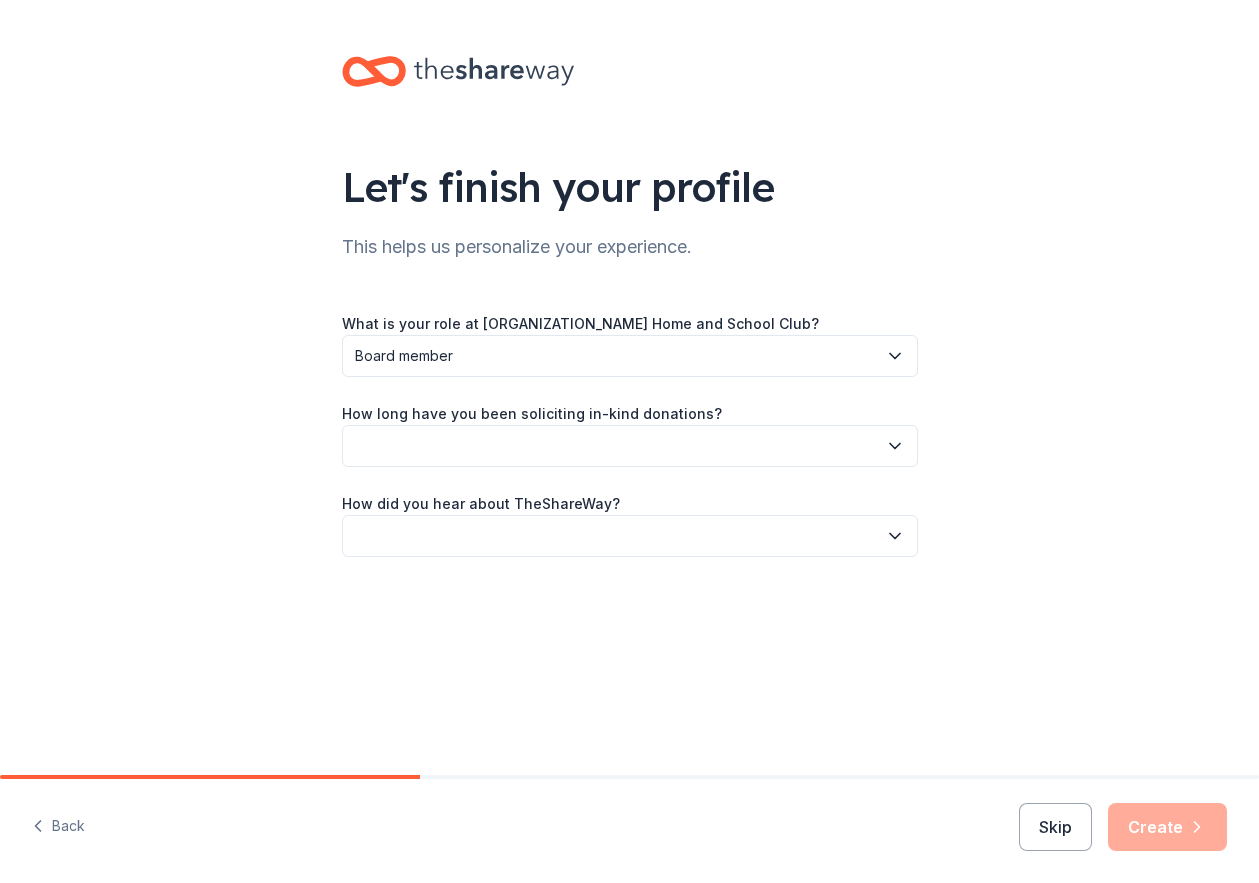 click at bounding box center [630, 446] 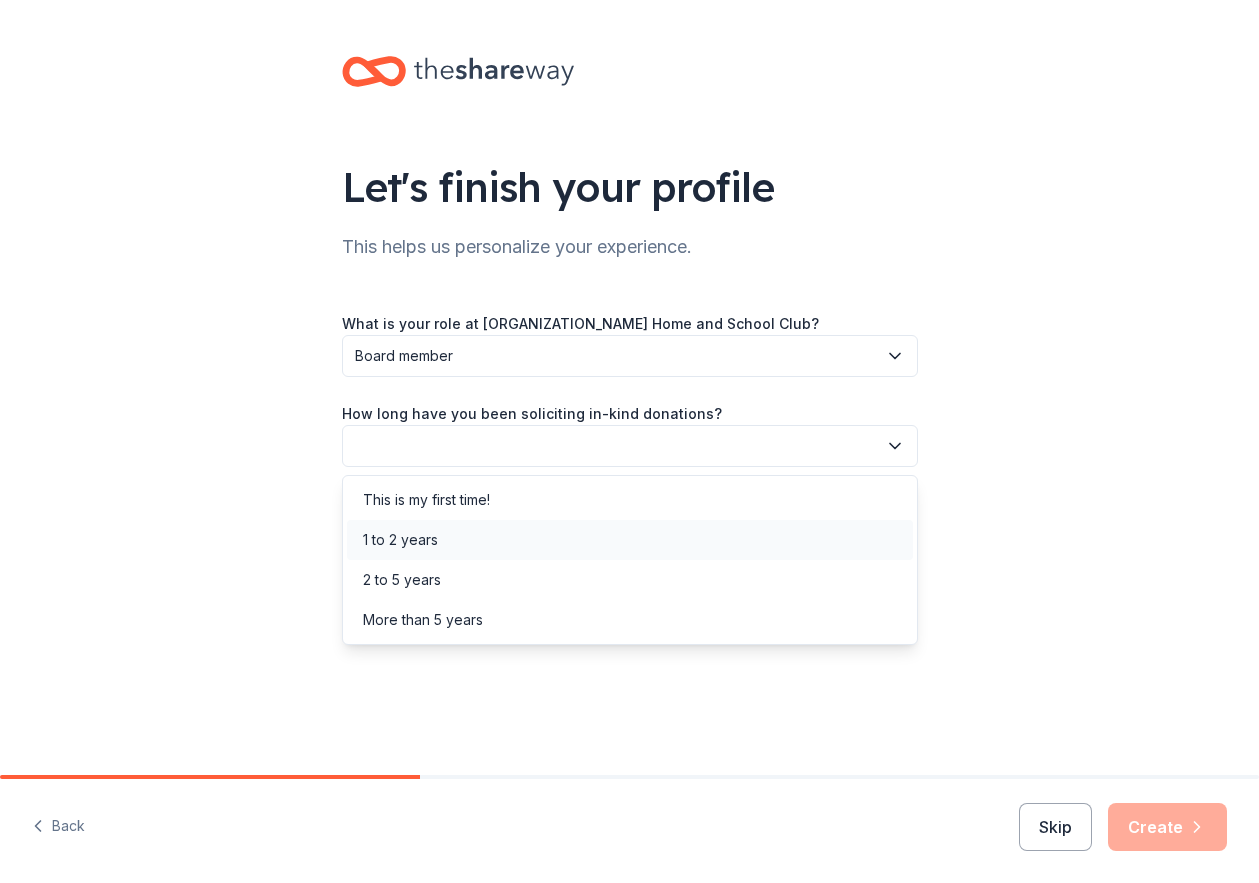 click on "1 to 2 years" at bounding box center [630, 540] 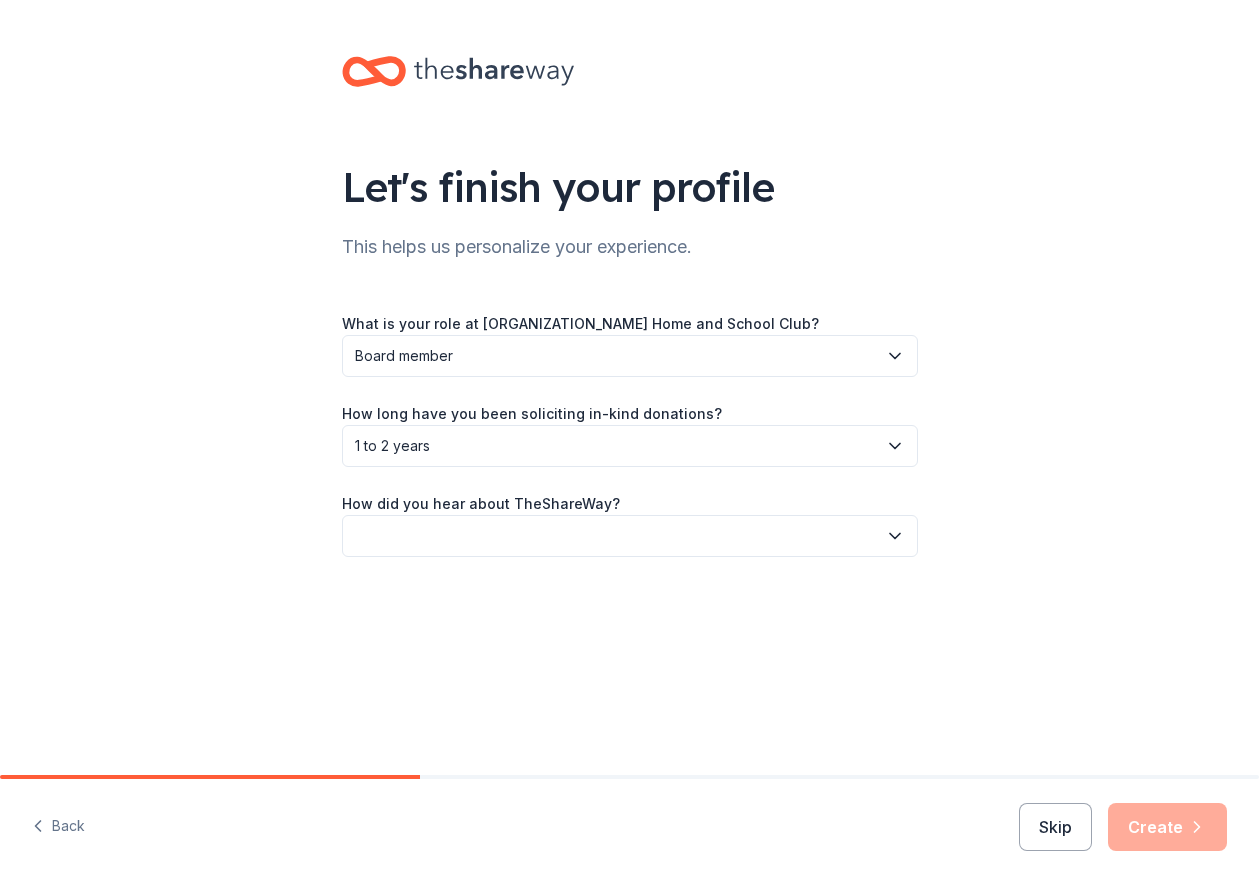 click at bounding box center (630, 536) 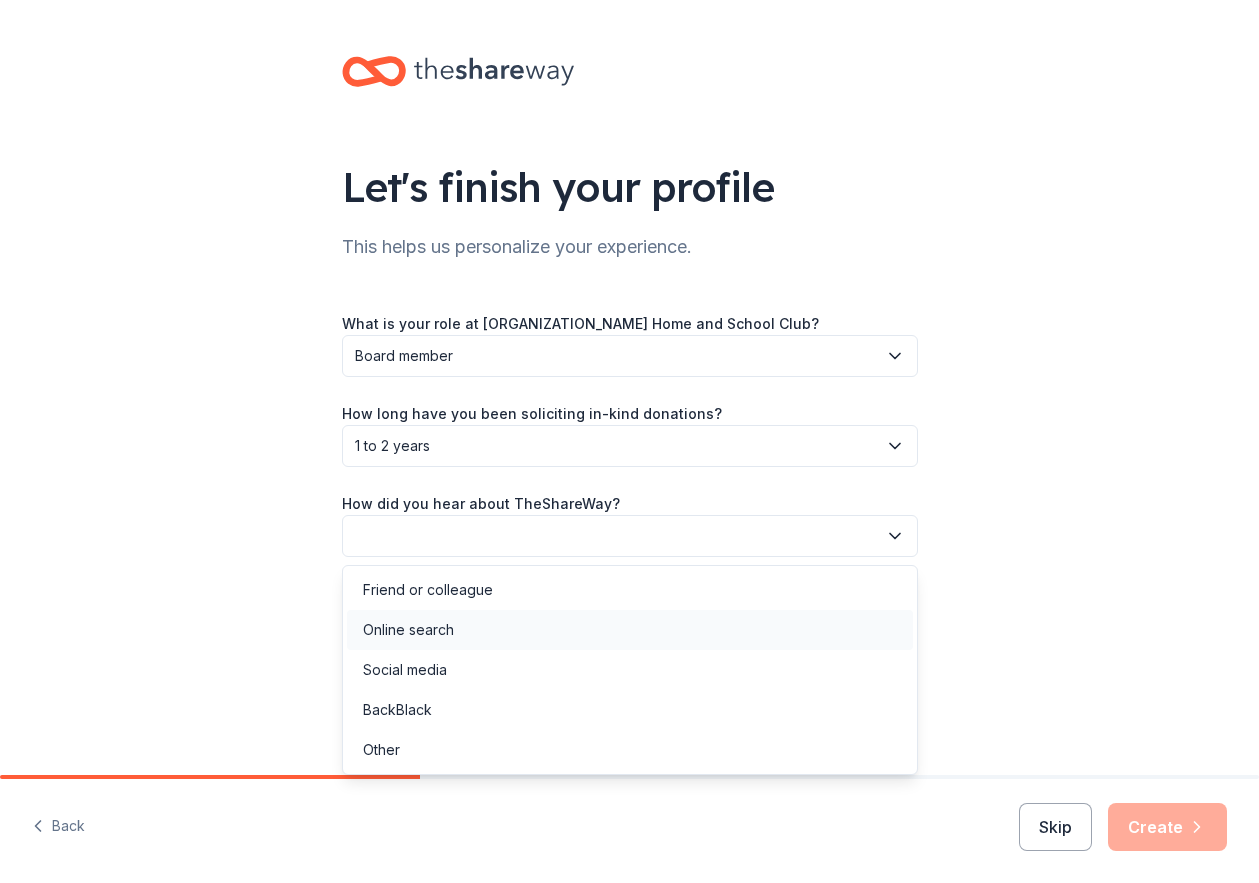 click on "Online search" at bounding box center (630, 630) 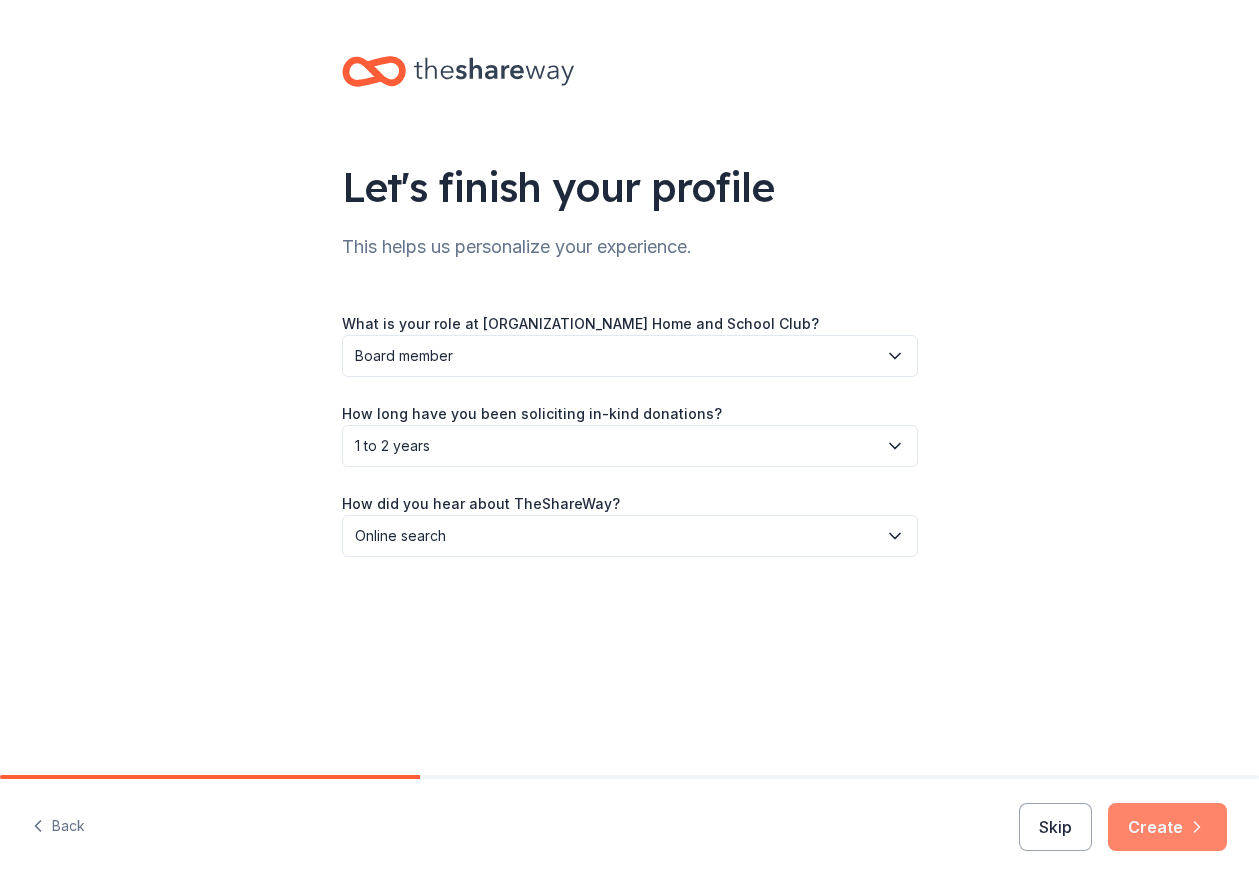 click on "Create" at bounding box center (1167, 827) 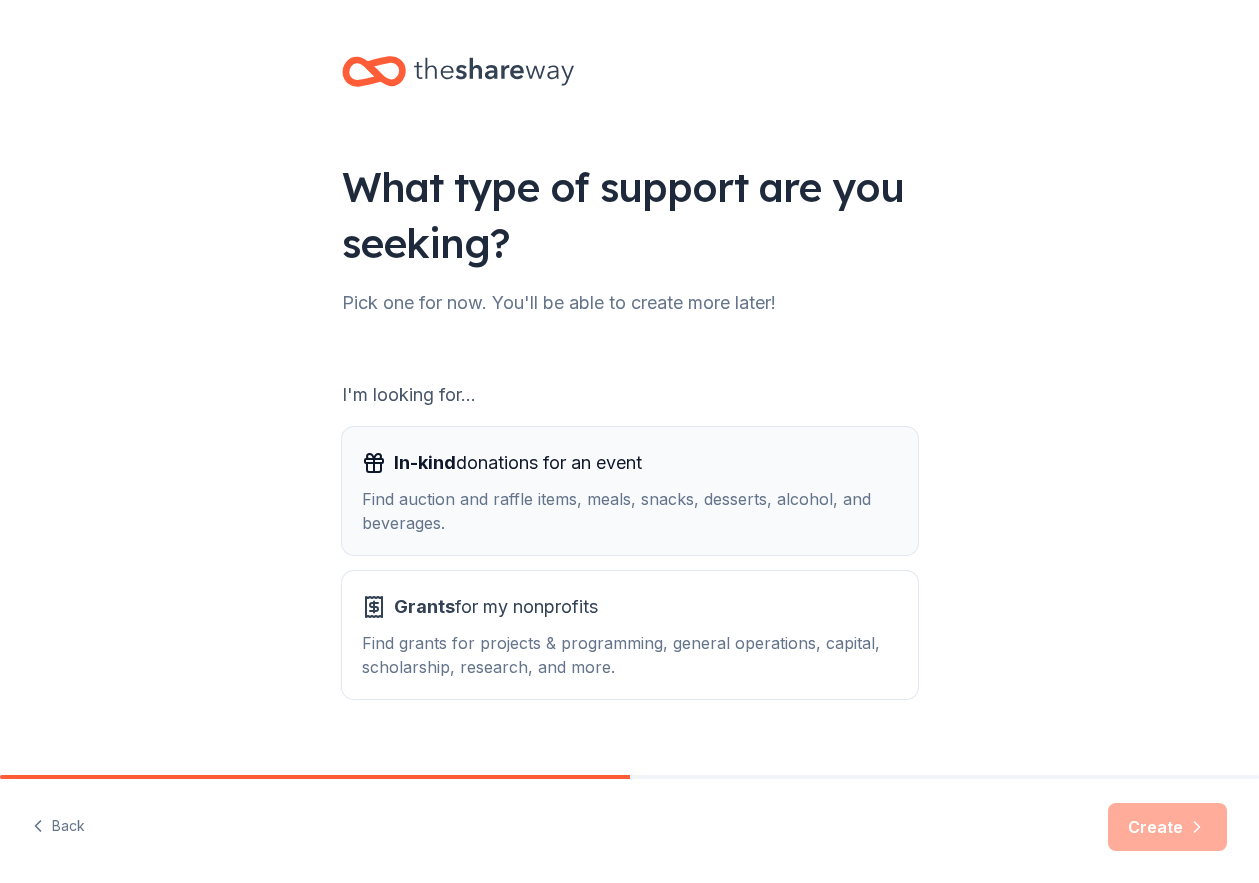 click on "In-kind  donations for an event Find auction and raffle items, meals, snacks, desserts, alcohol, and beverages." at bounding box center (630, 491) 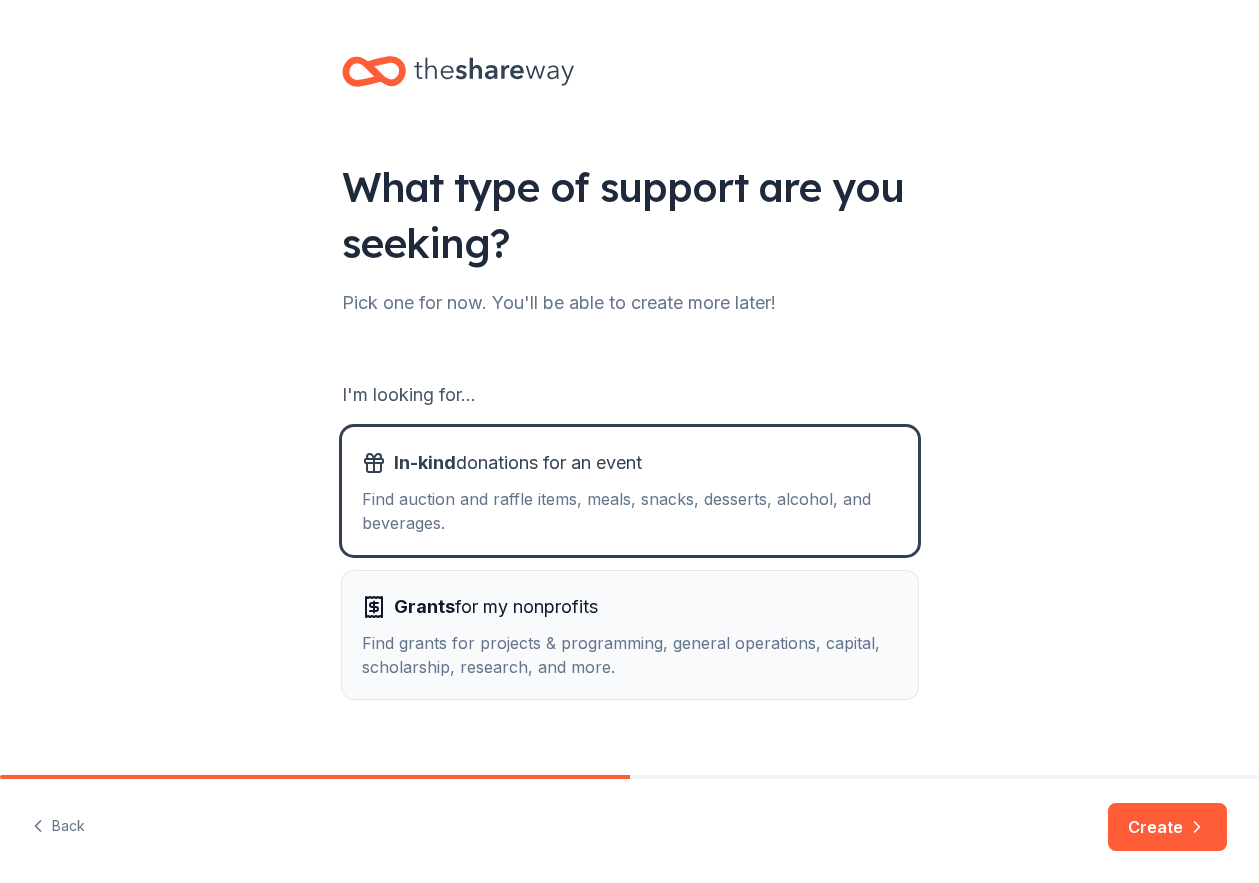 click on "Grants  for my nonprofits" at bounding box center [630, 607] 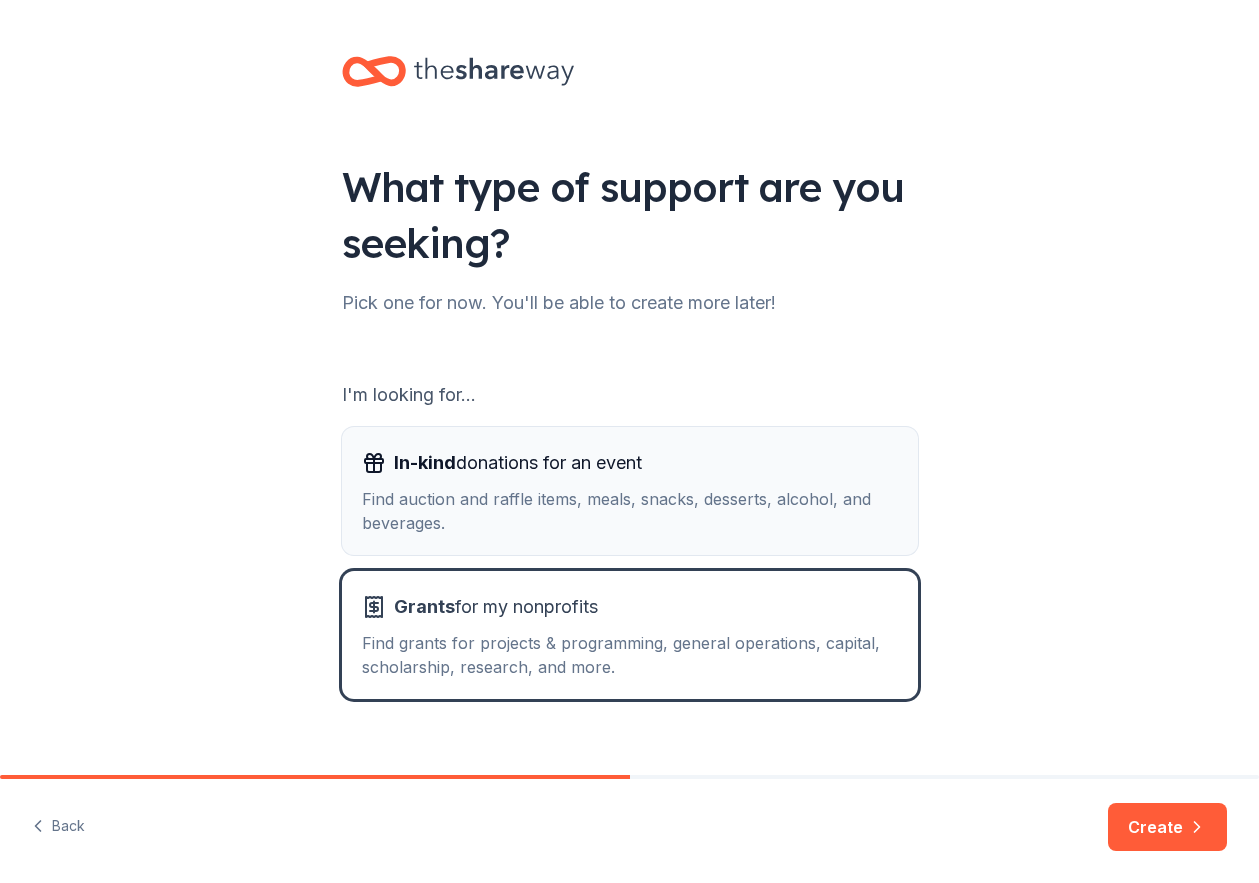 click on "Find auction and raffle items, meals, snacks, desserts, alcohol, and beverages." at bounding box center (630, 511) 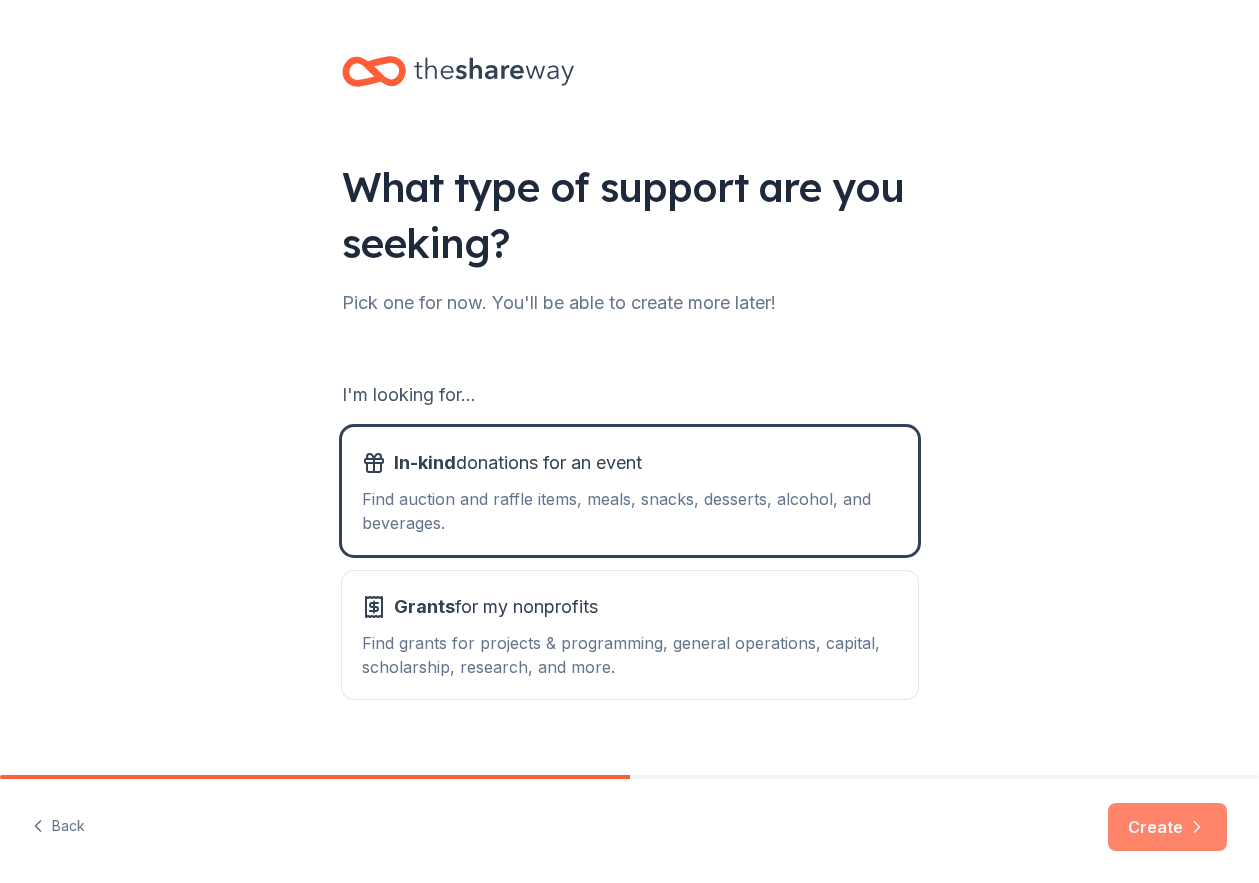click on "Create" at bounding box center [1167, 827] 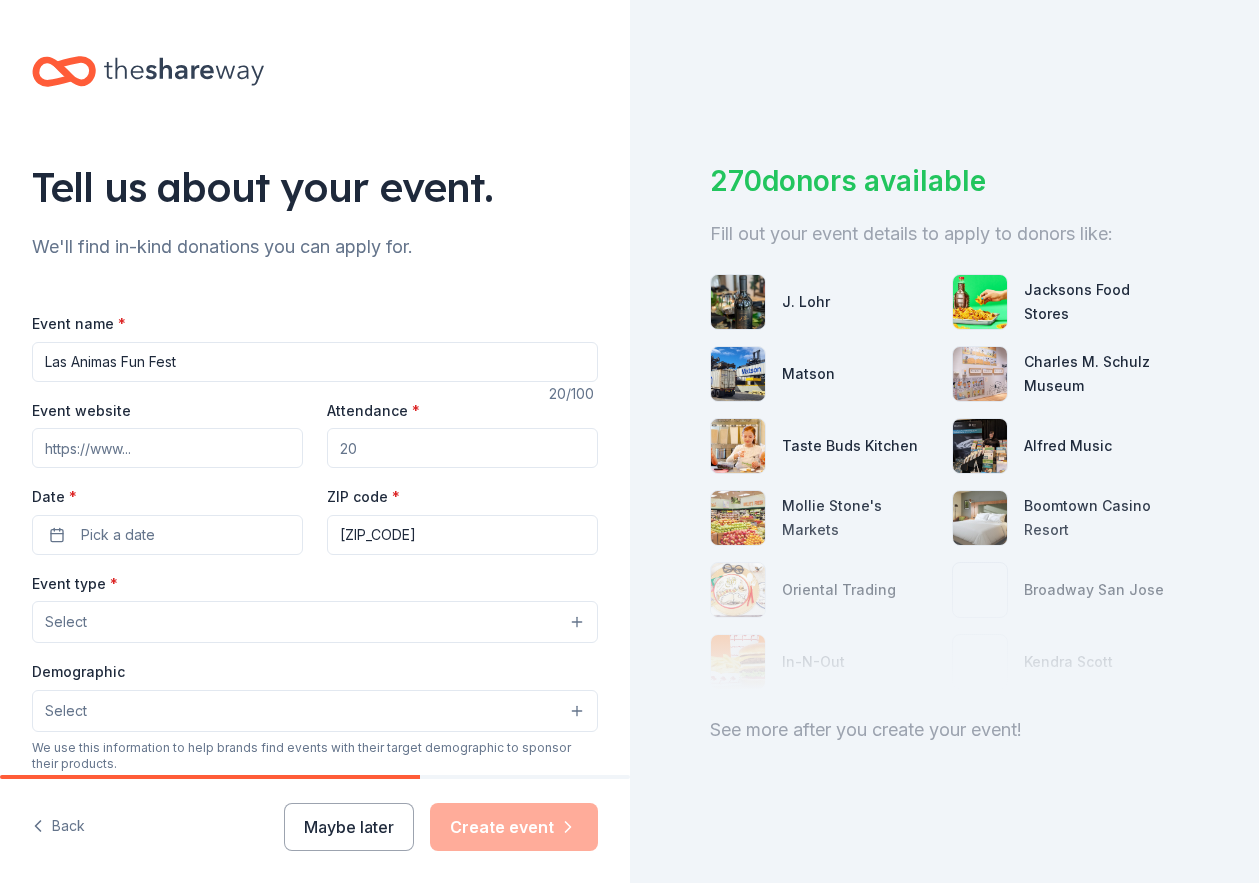 type on "Las Animas Fun Fest" 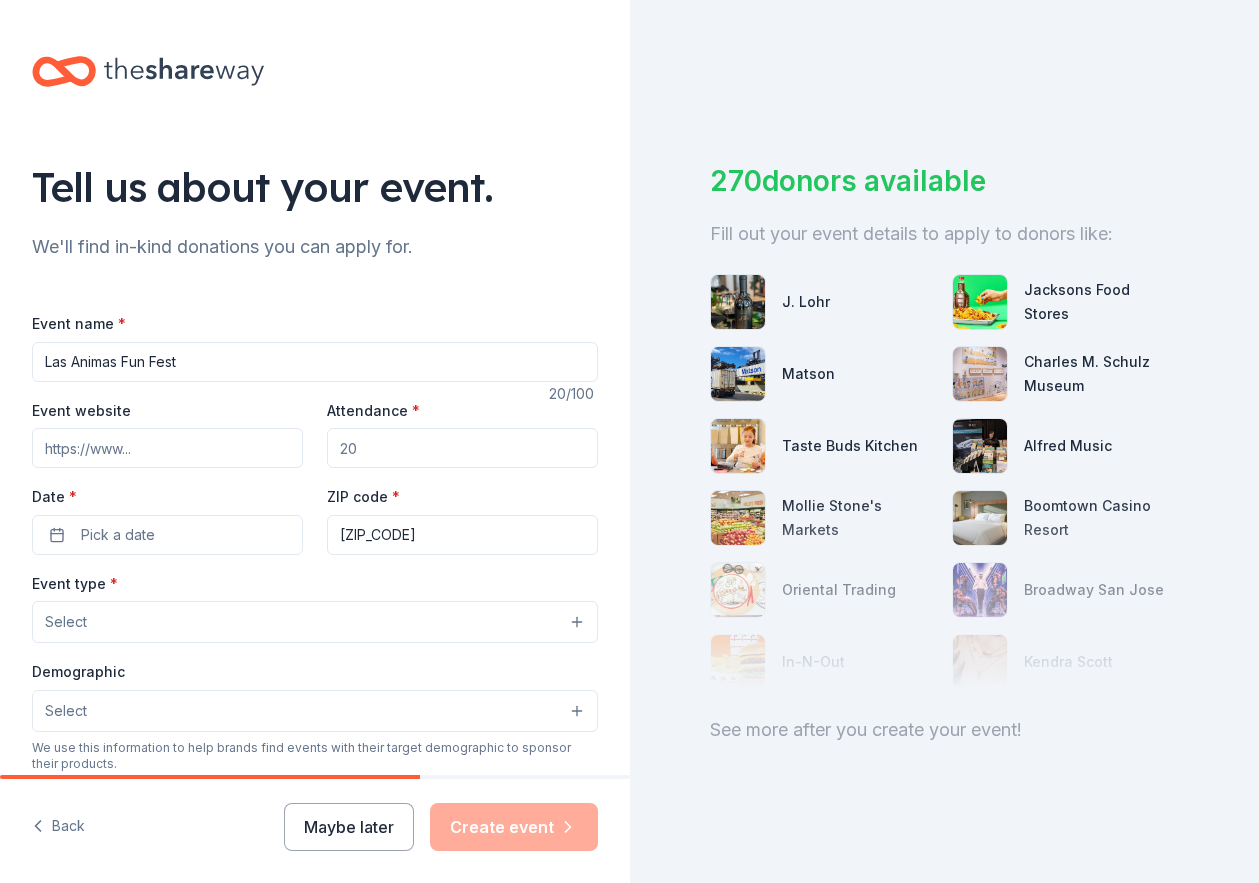 click on "Event website" at bounding box center [167, 448] 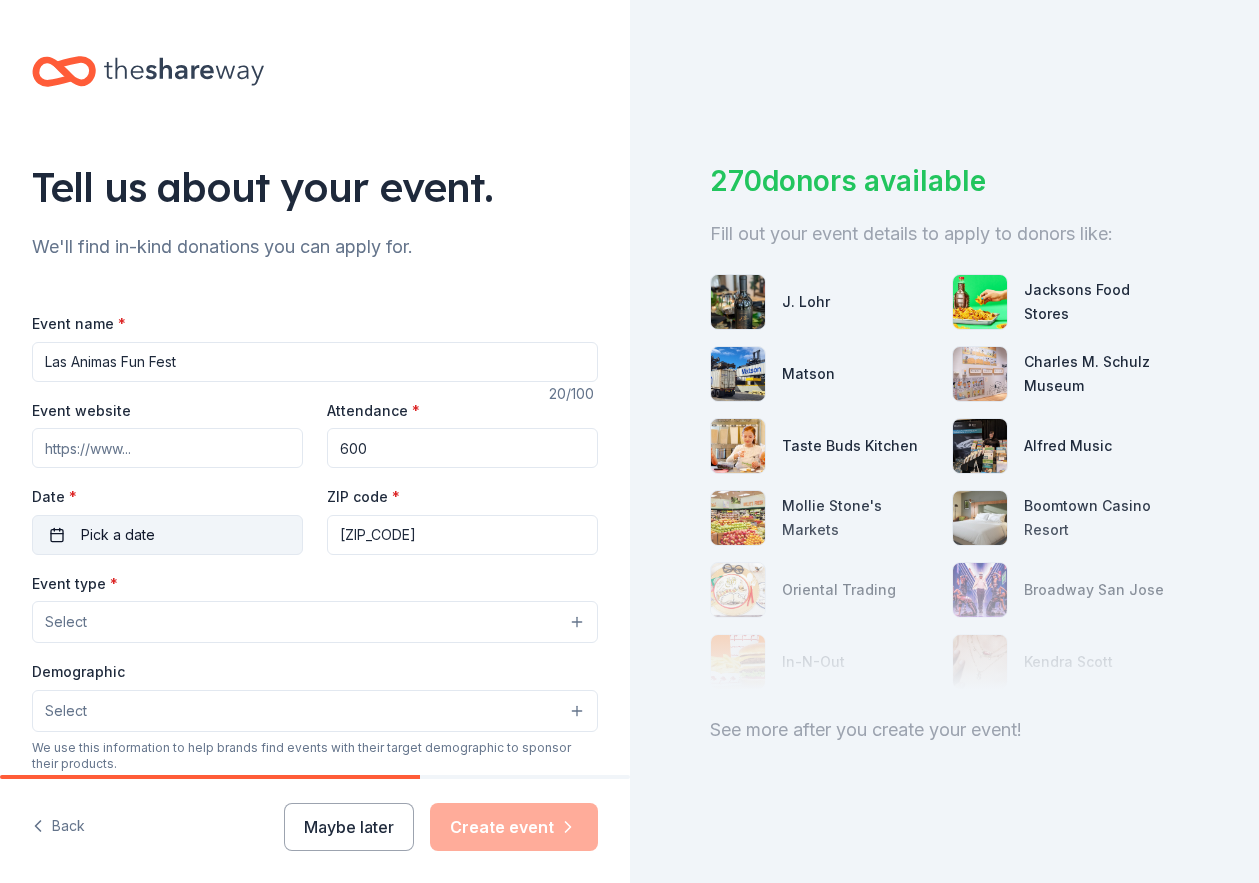 type on "600" 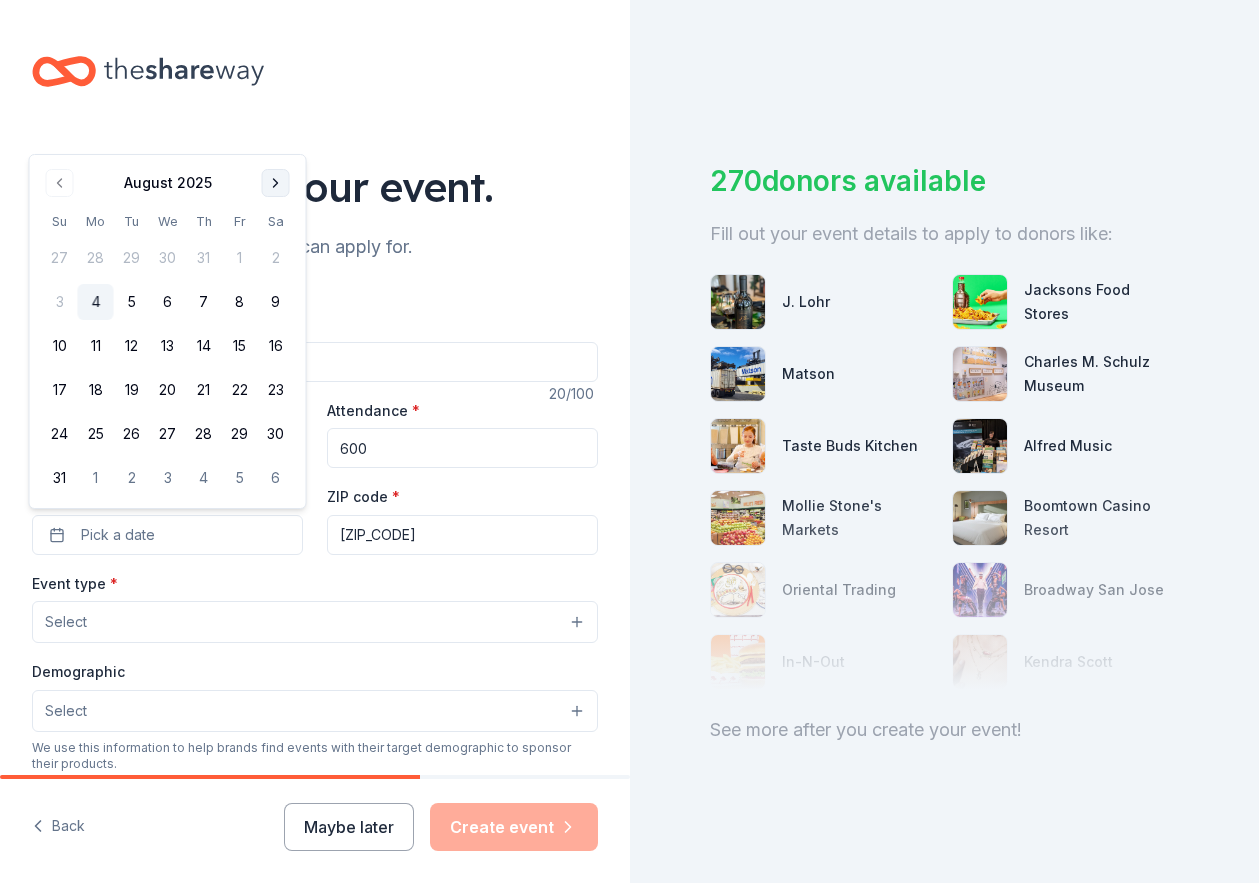 click at bounding box center (276, 183) 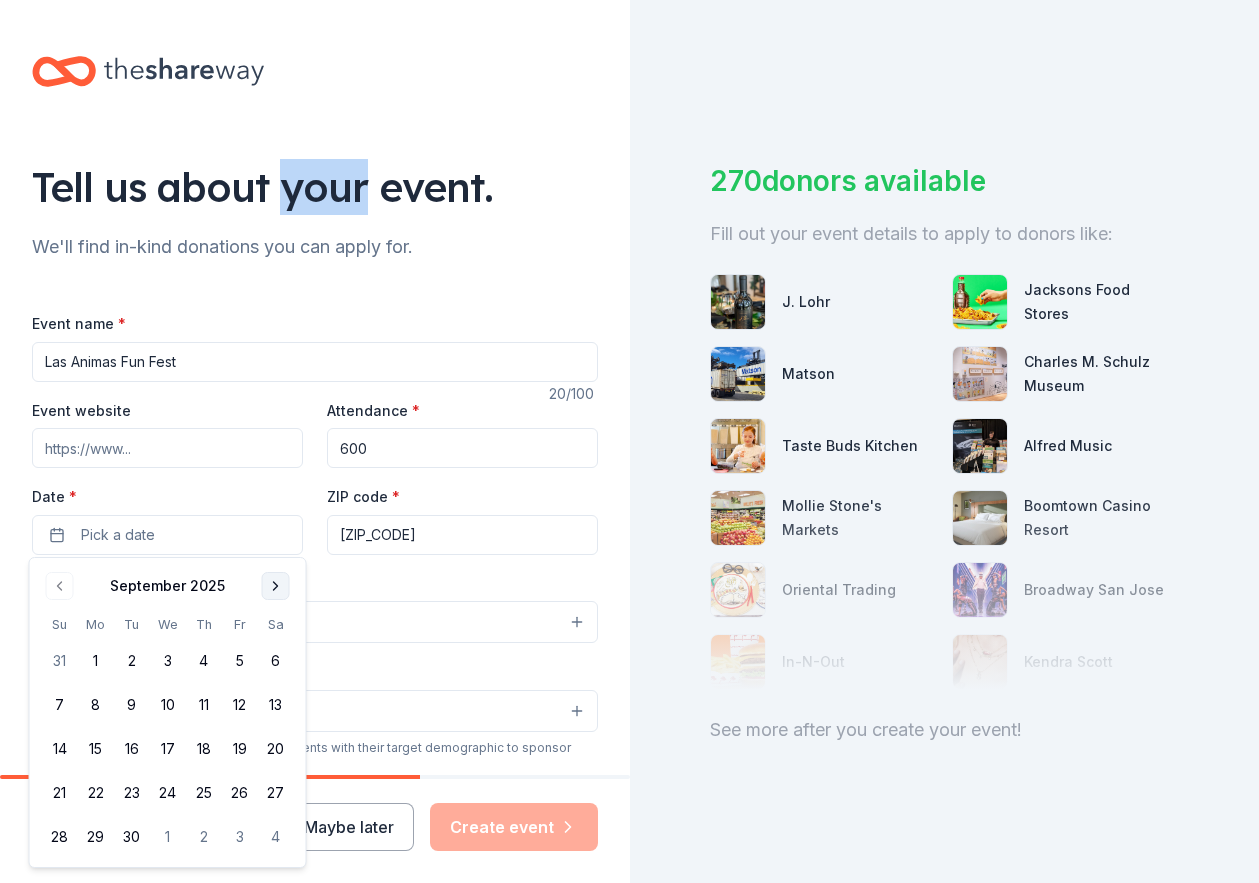 click on "Tell us about your event." at bounding box center (315, 187) 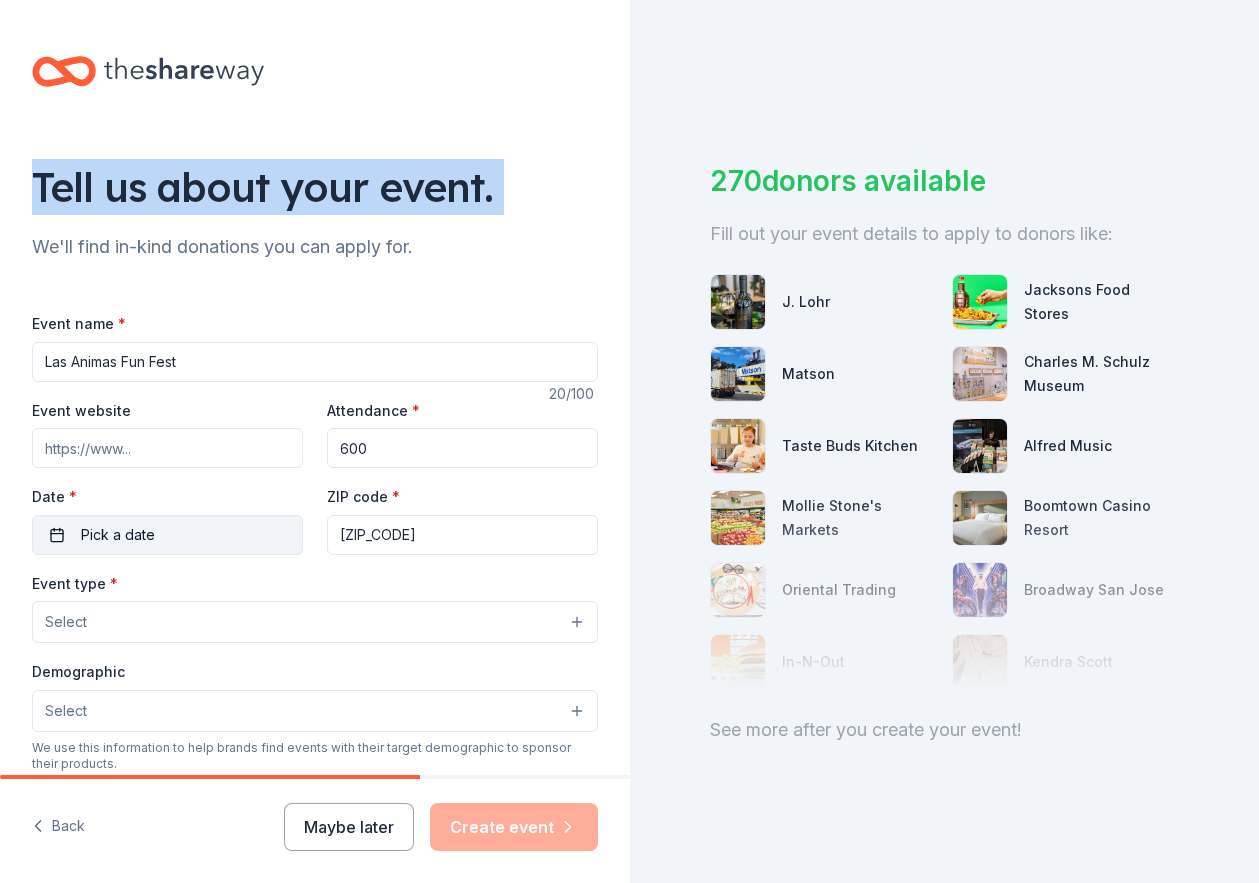 click on "Pick a date" at bounding box center [167, 535] 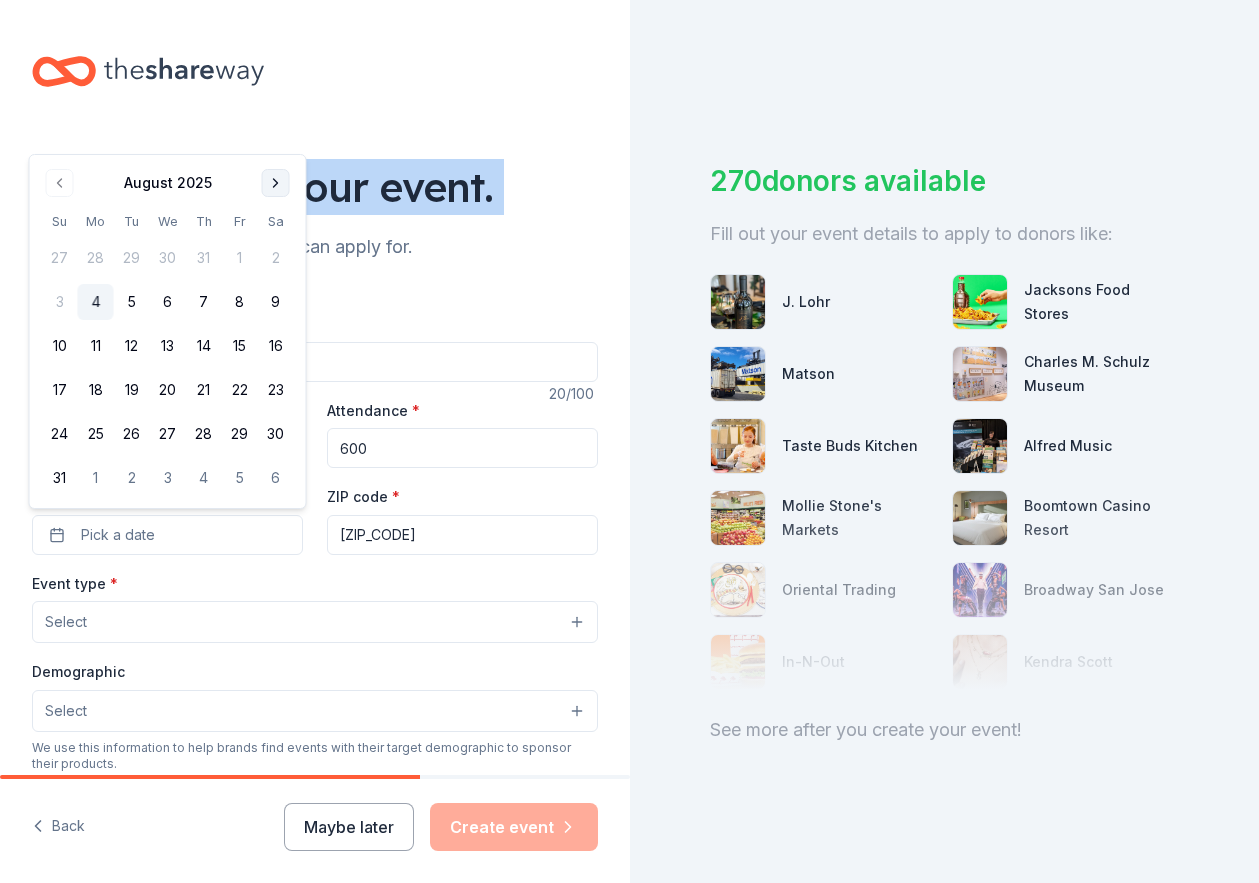 click at bounding box center [276, 183] 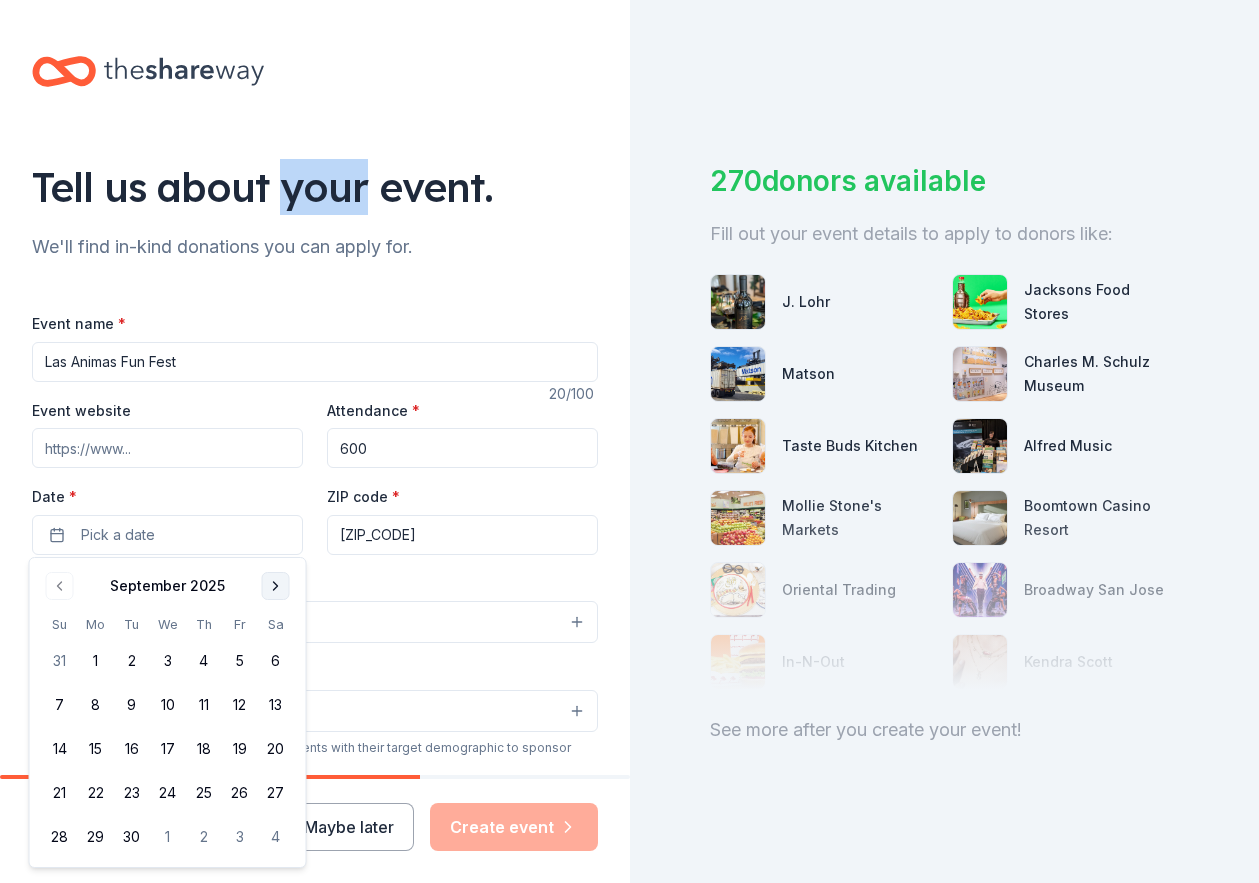 click on "Tell us about your event." at bounding box center [315, 187] 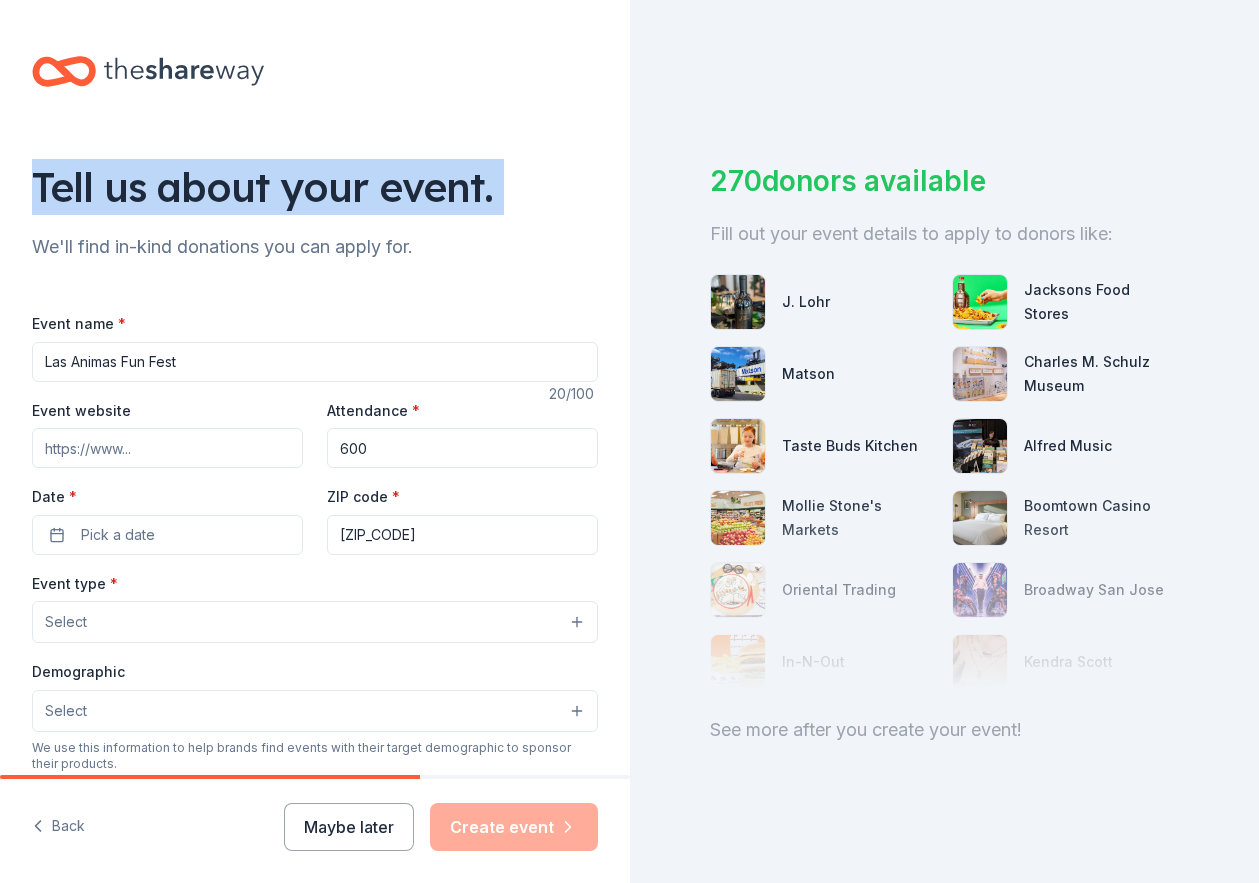 click on "Tell us about your event." at bounding box center [315, 187] 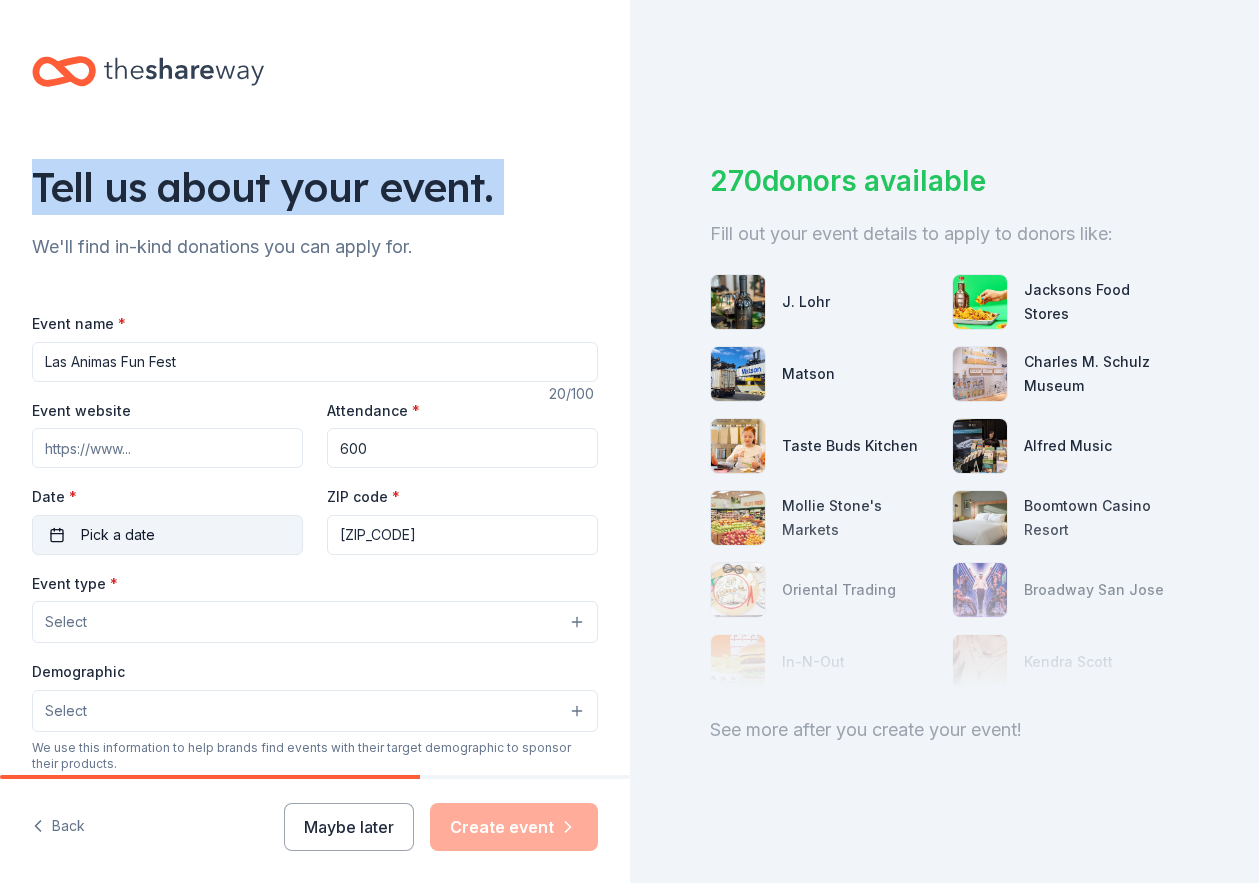 click on "Pick a date" at bounding box center (167, 535) 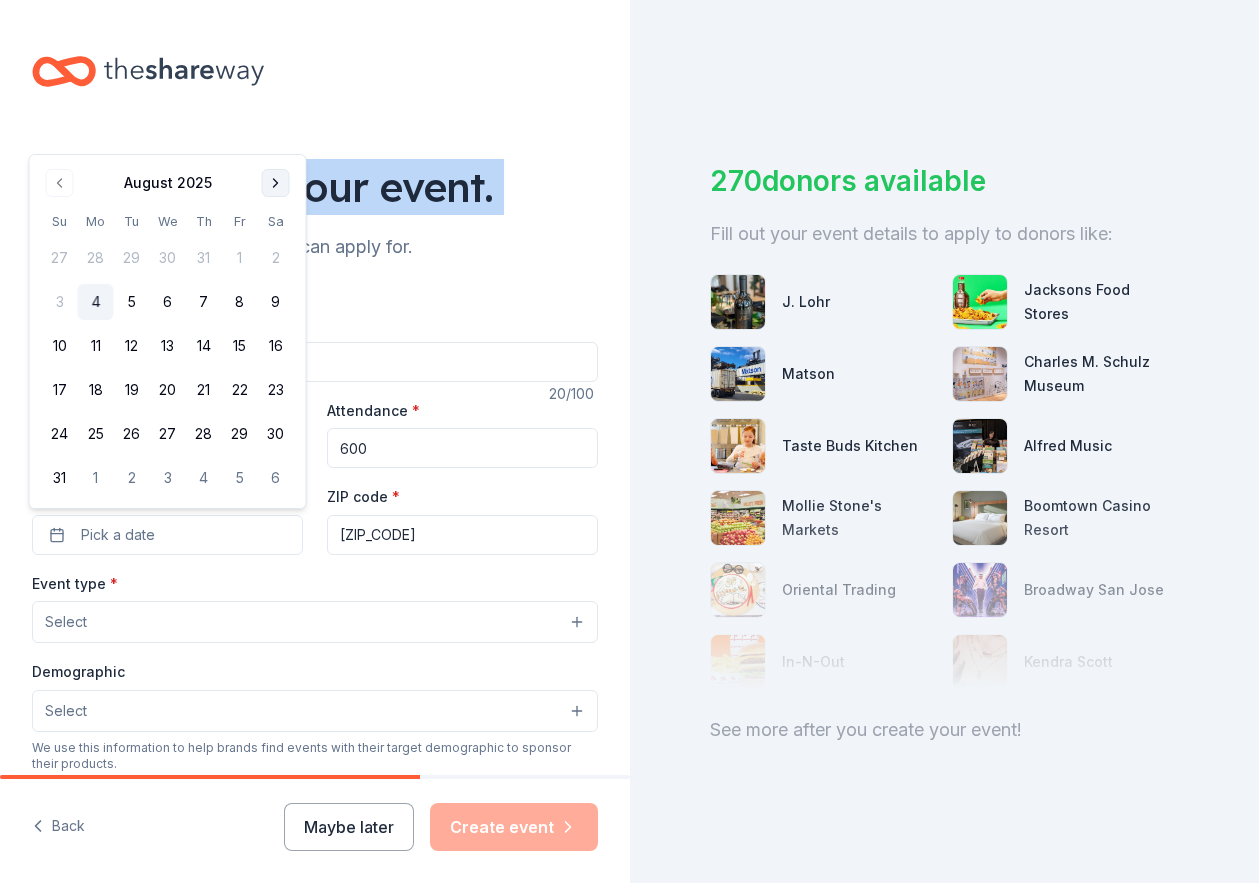 click at bounding box center (276, 183) 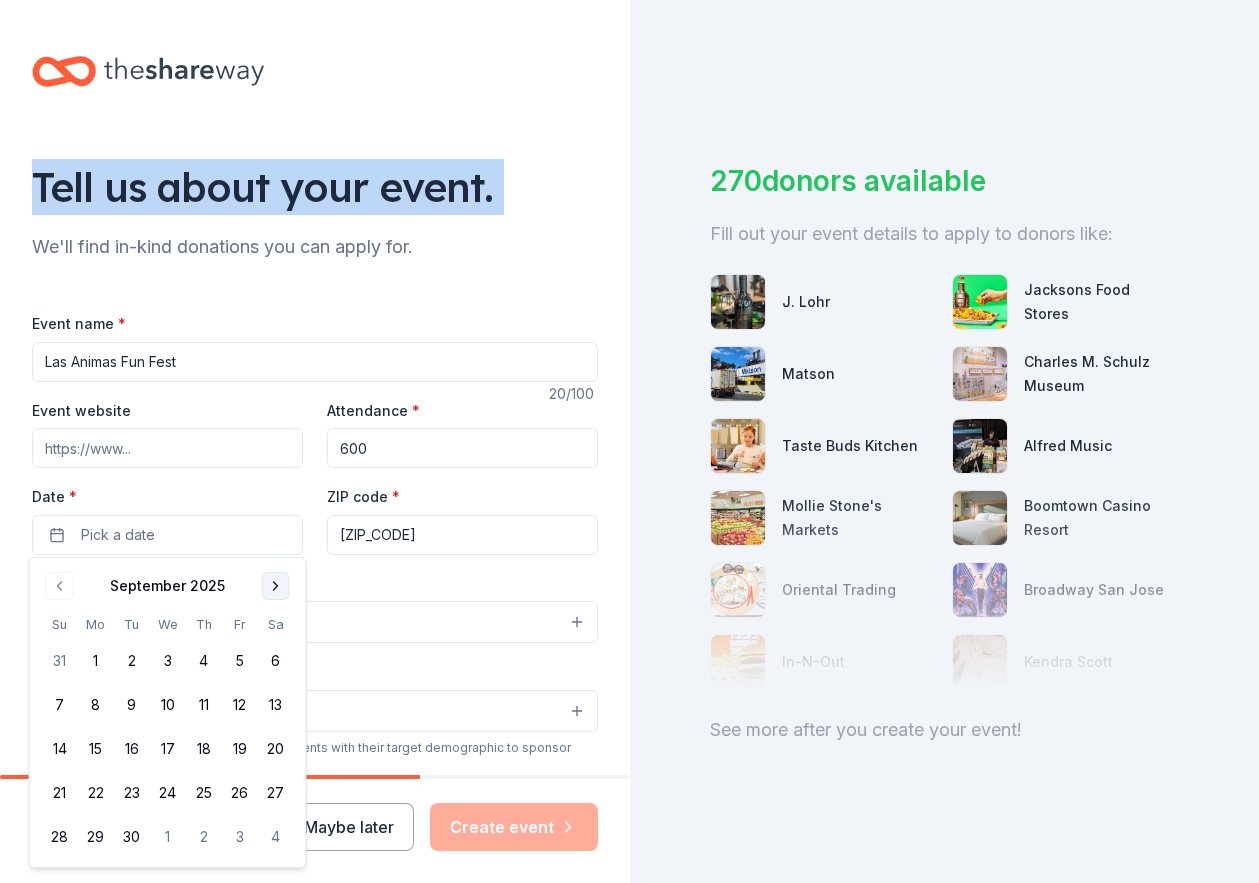 click at bounding box center (276, 586) 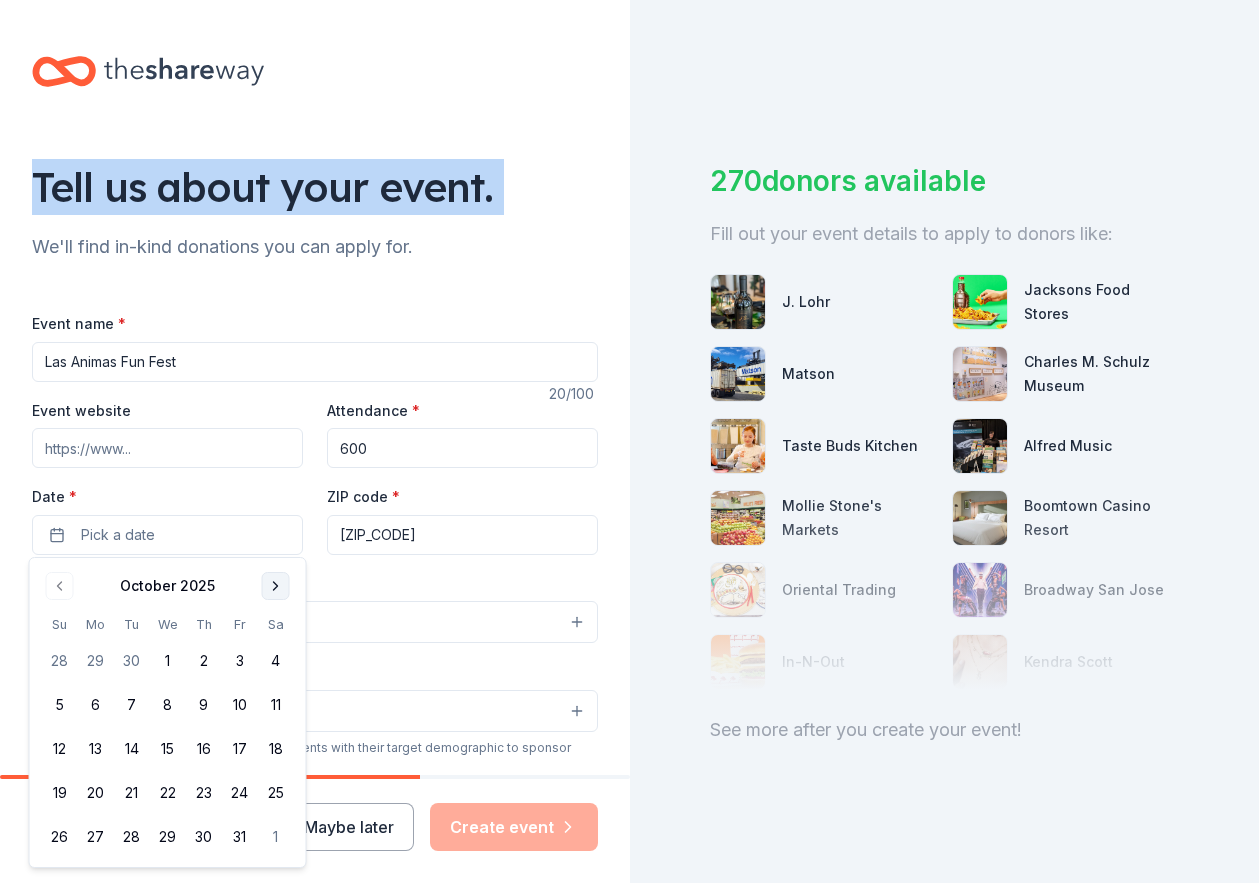 click at bounding box center (276, 586) 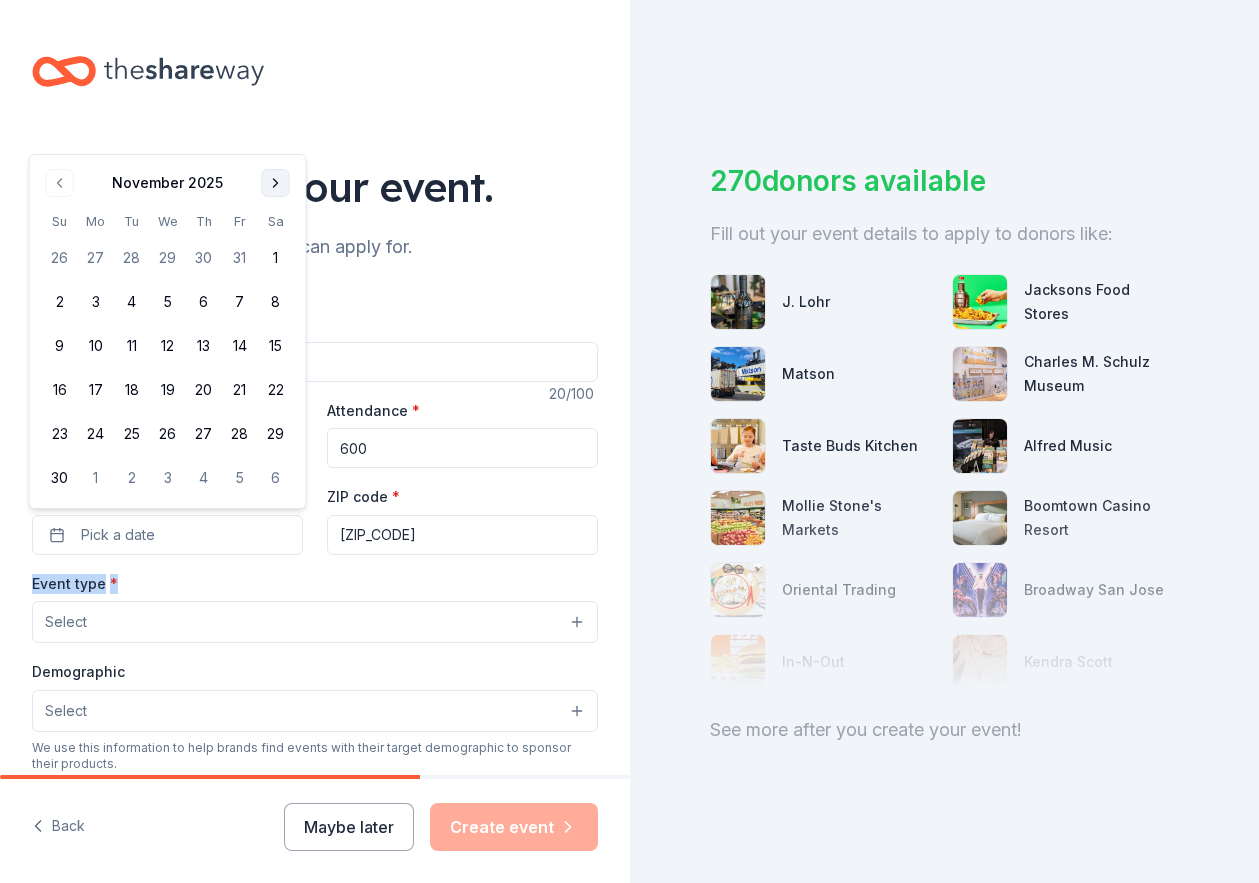 click on "Event type * Select" at bounding box center (315, 607) 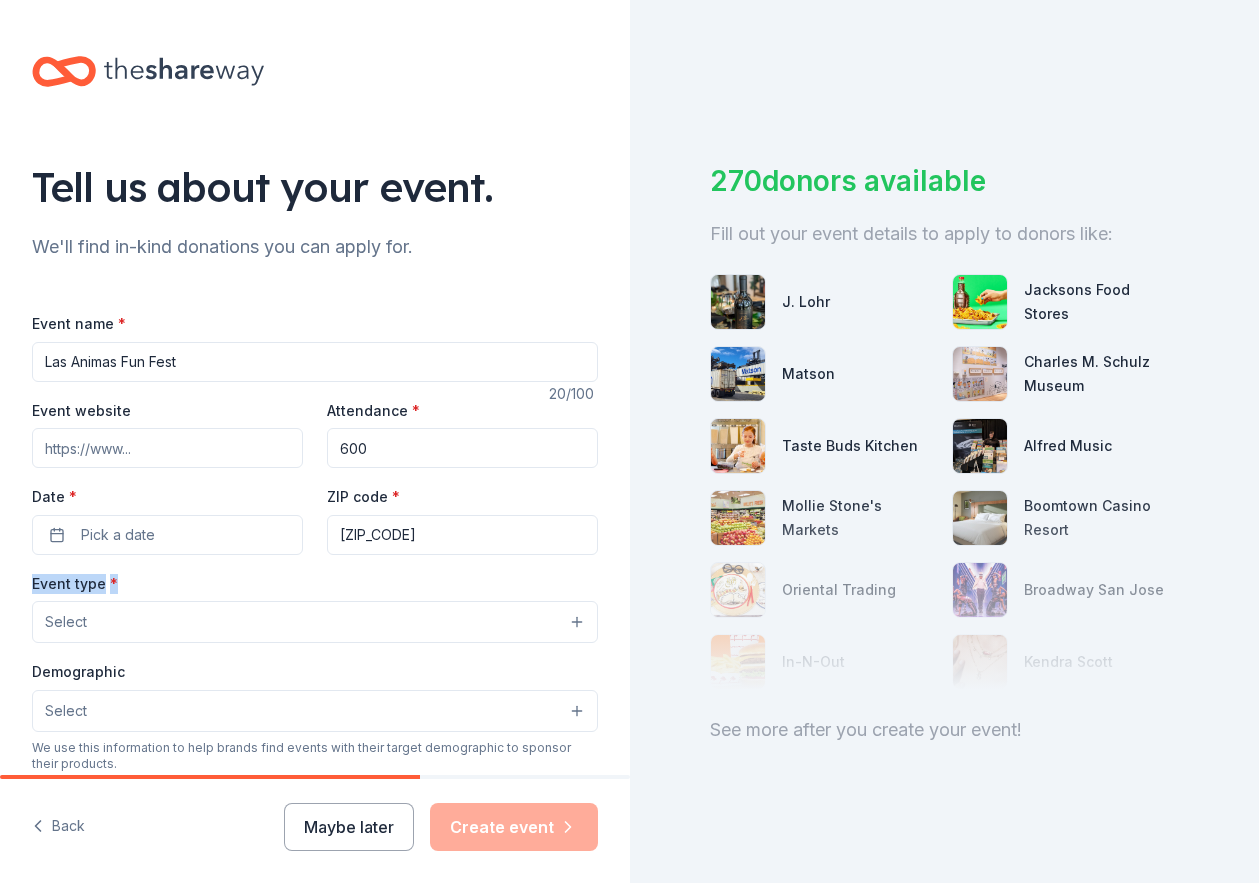 click on "Event type * Select" at bounding box center (315, 607) 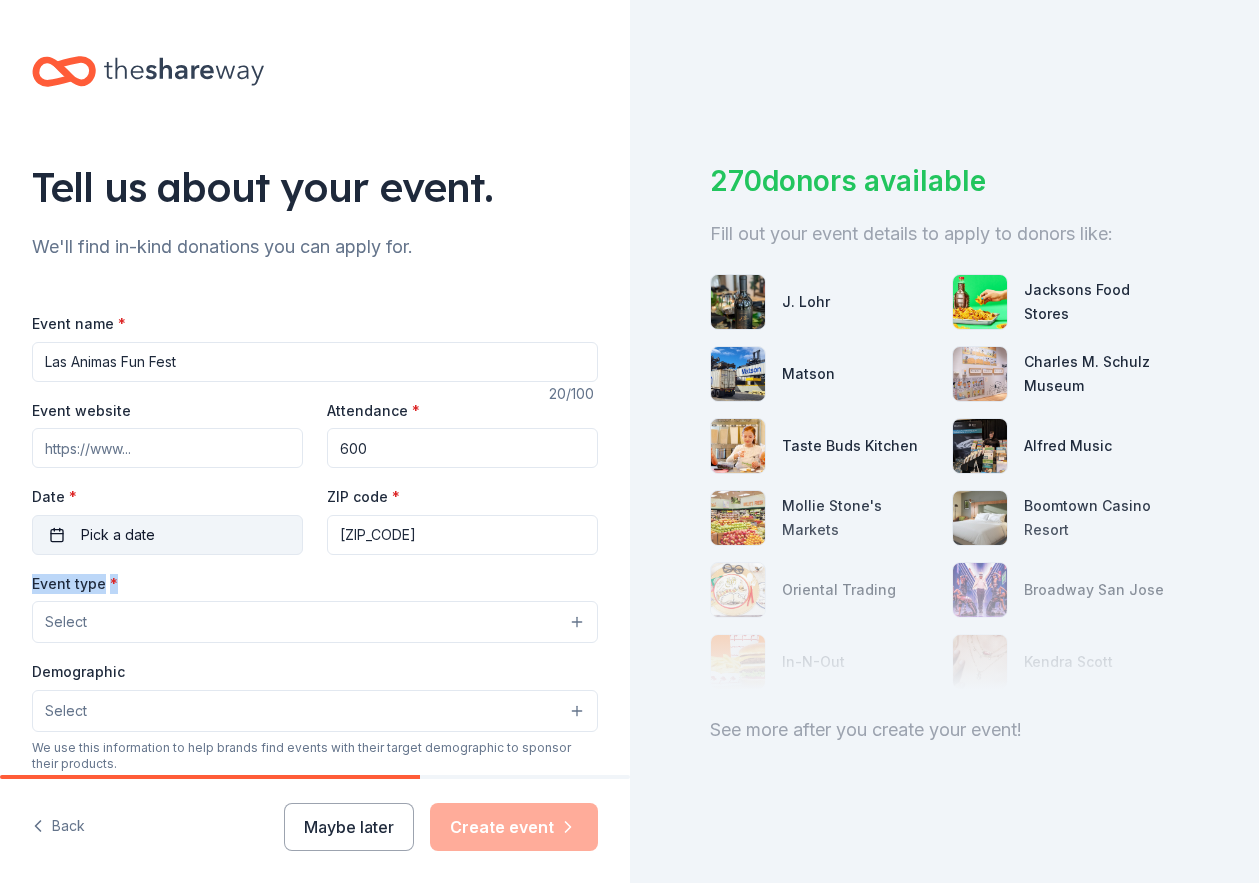 click on "Pick a date" at bounding box center [167, 535] 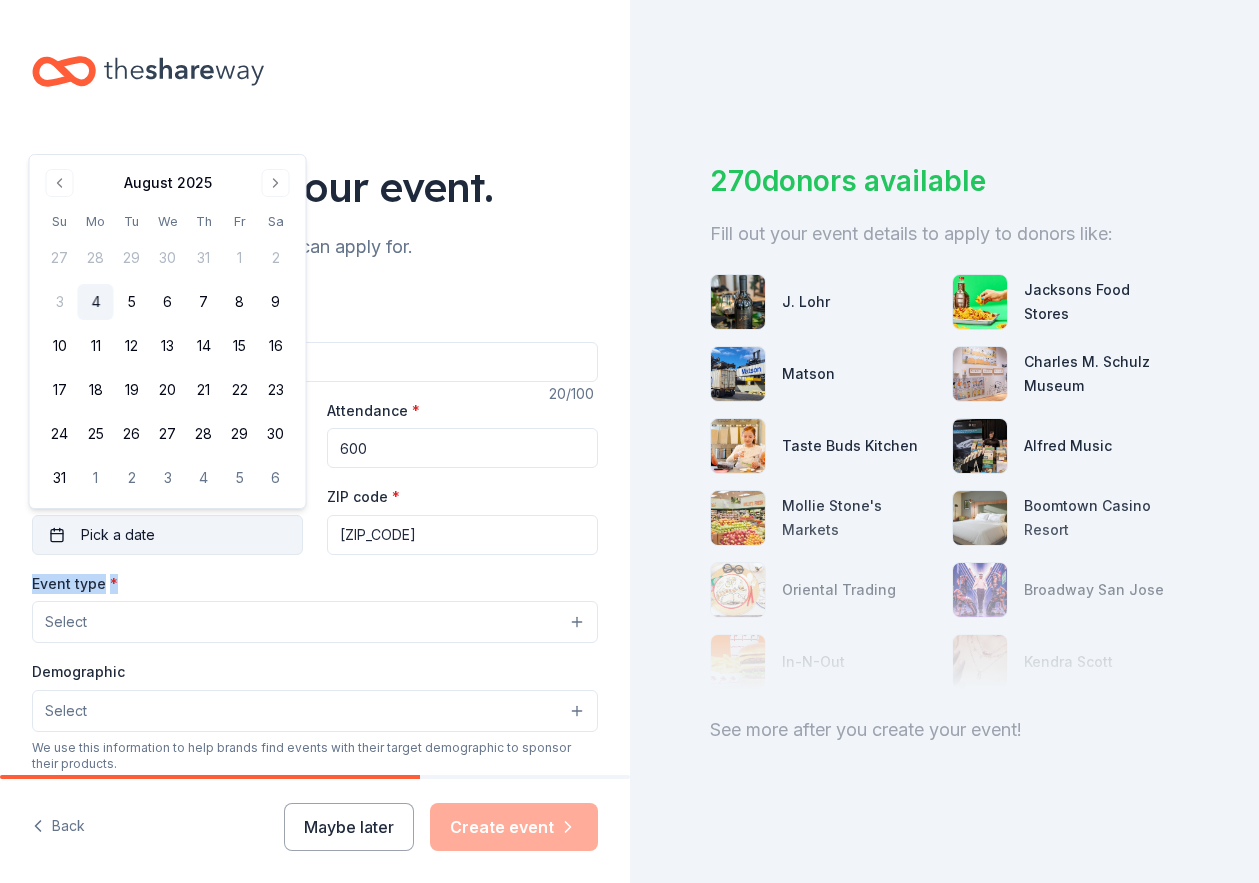 type 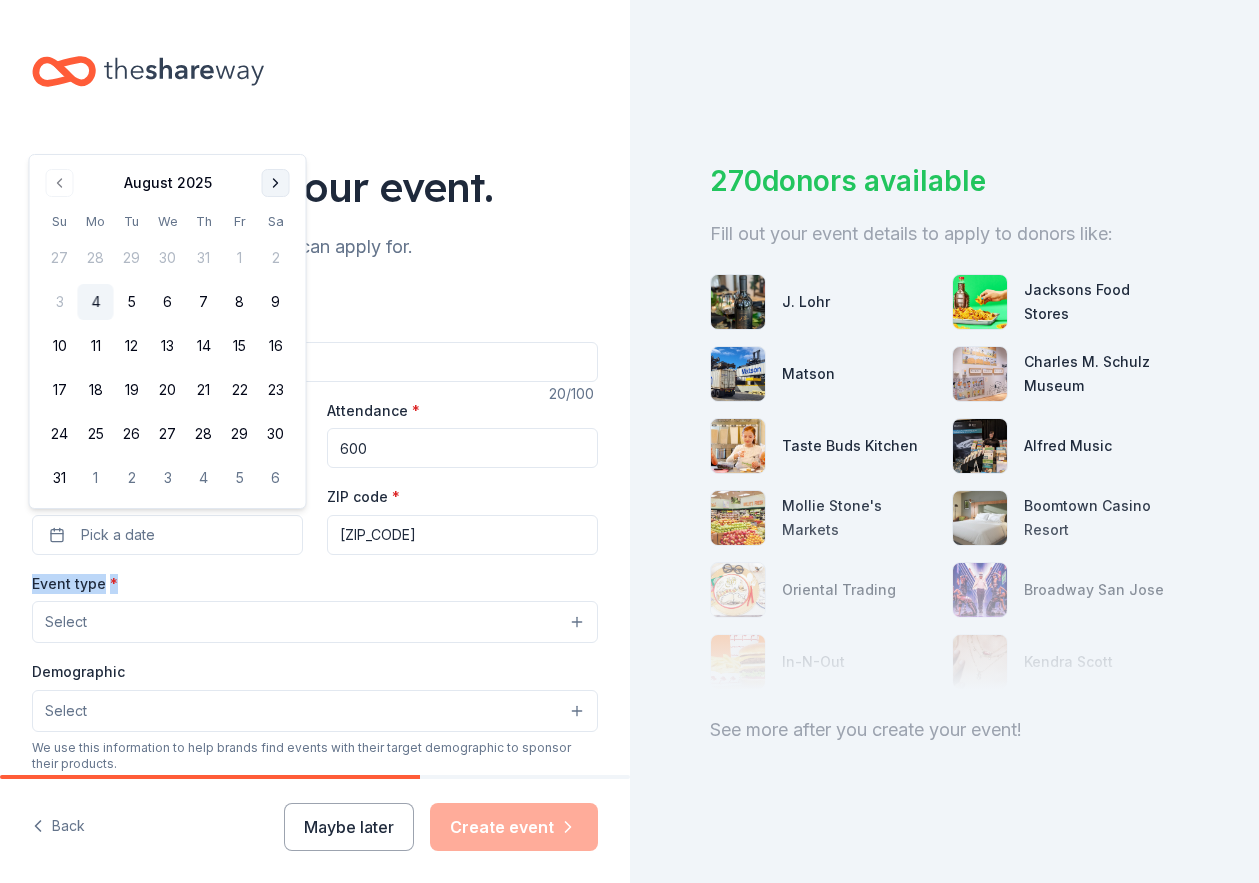 click at bounding box center [276, 183] 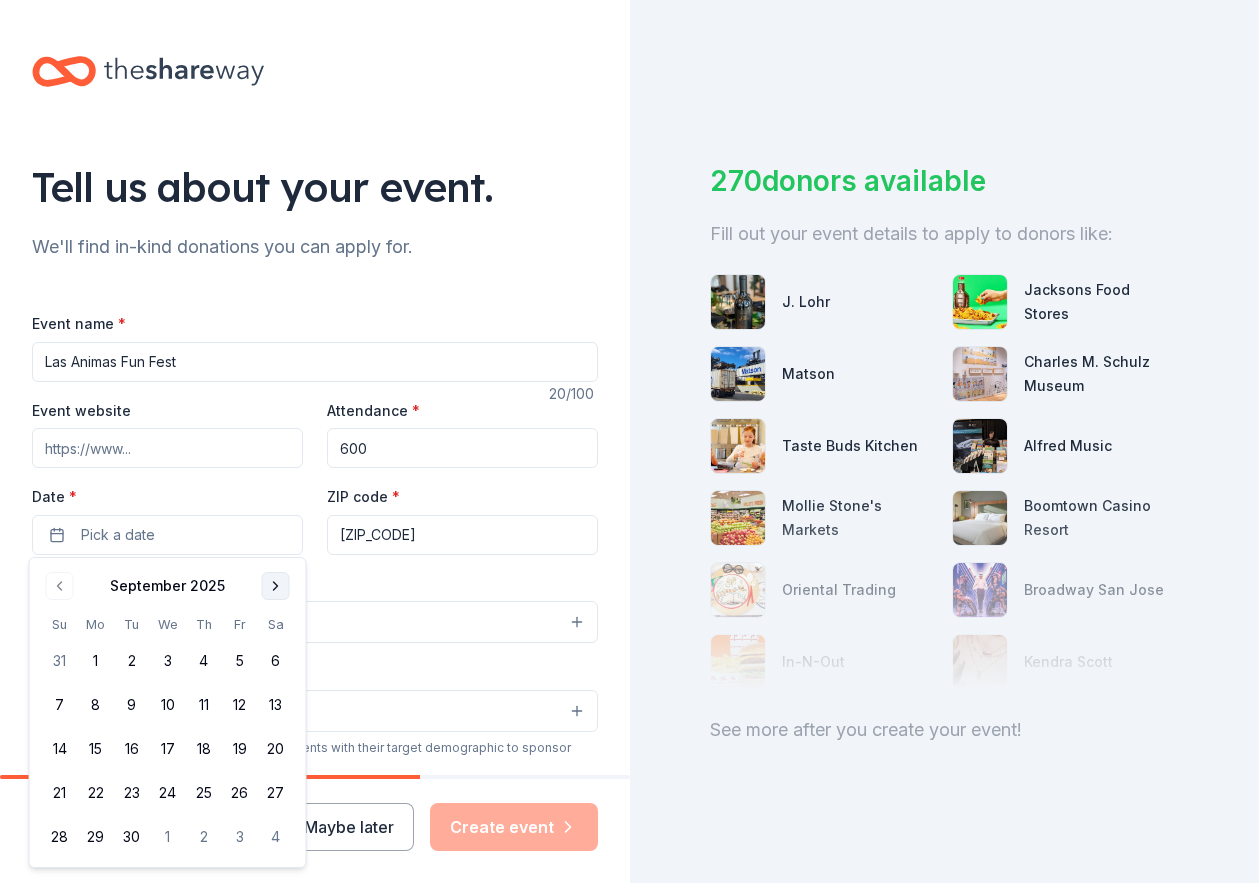 click at bounding box center [276, 586] 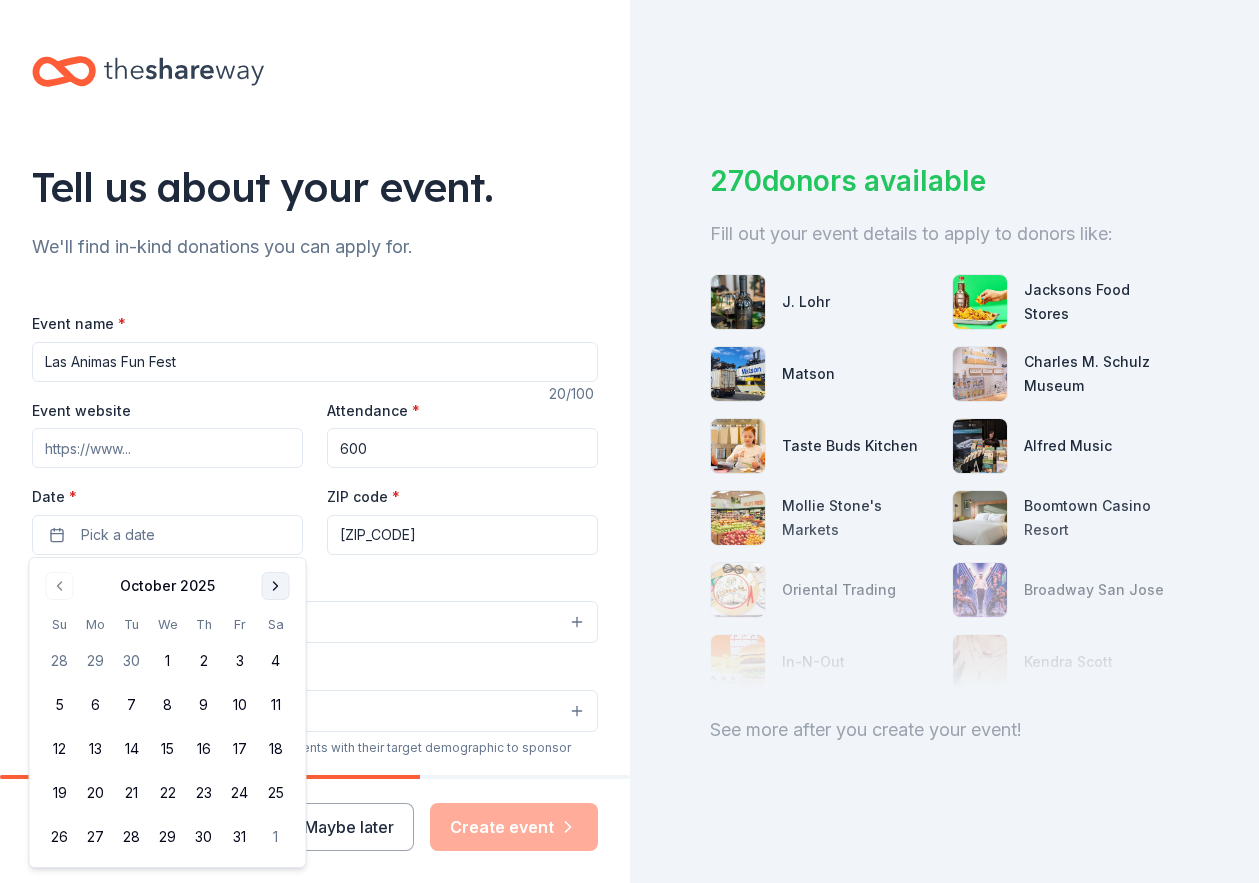 click at bounding box center [276, 586] 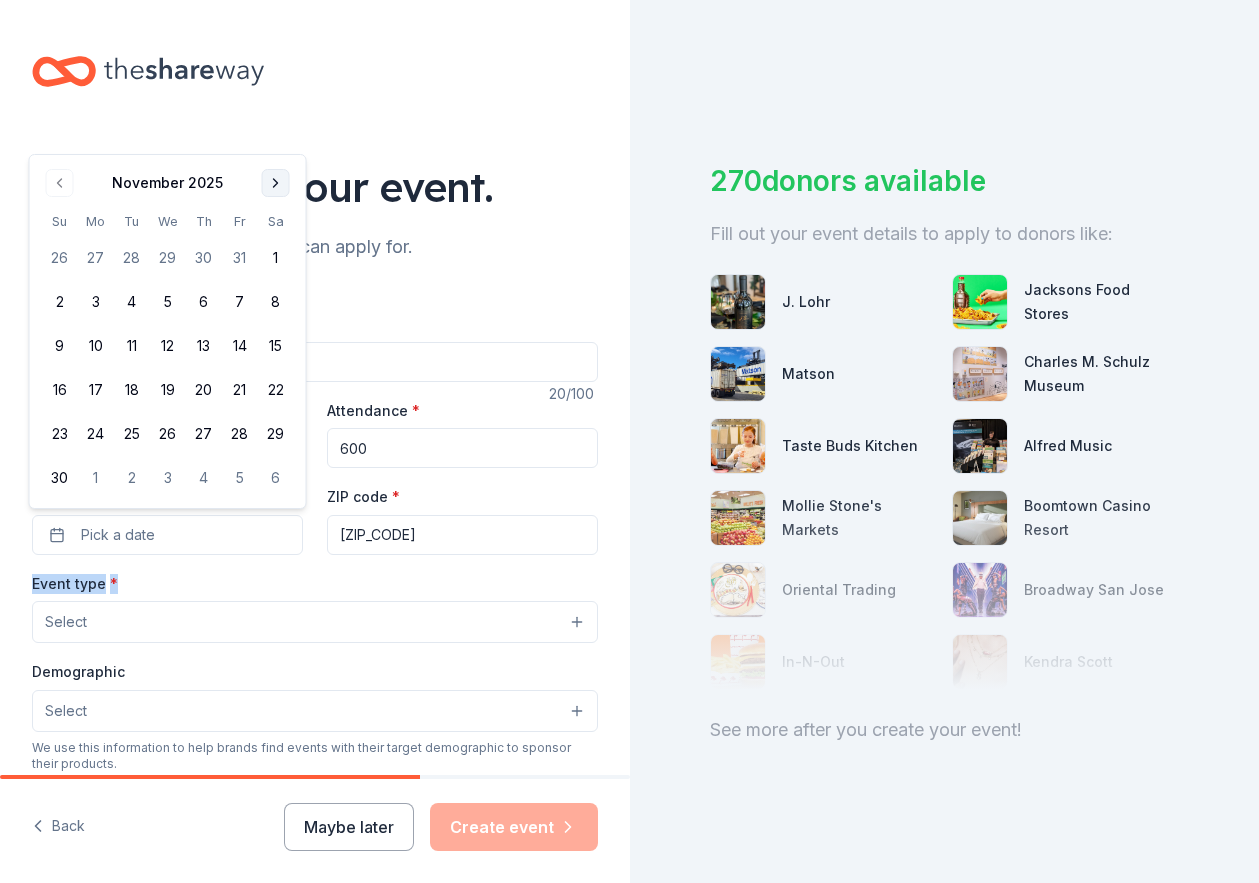 click at bounding box center (276, 183) 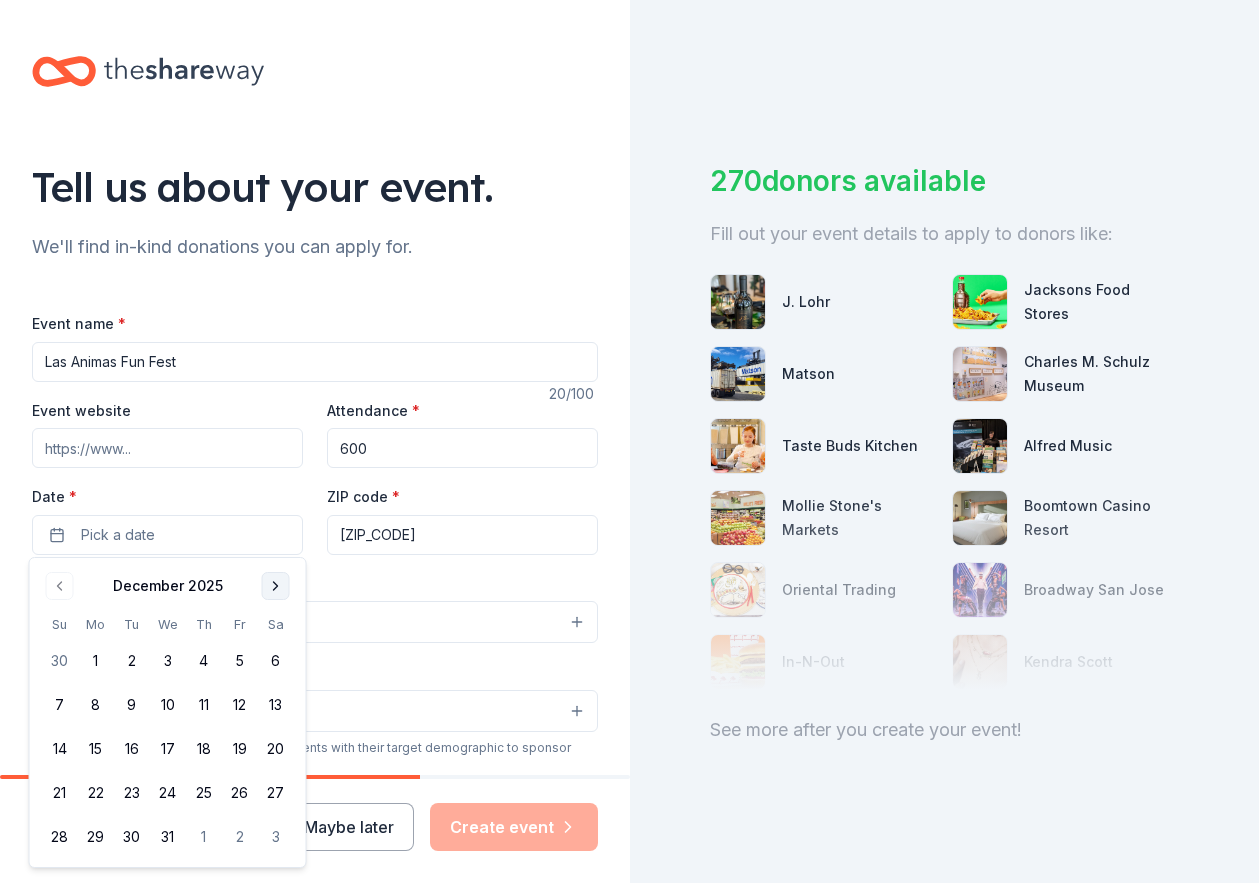 click at bounding box center (276, 586) 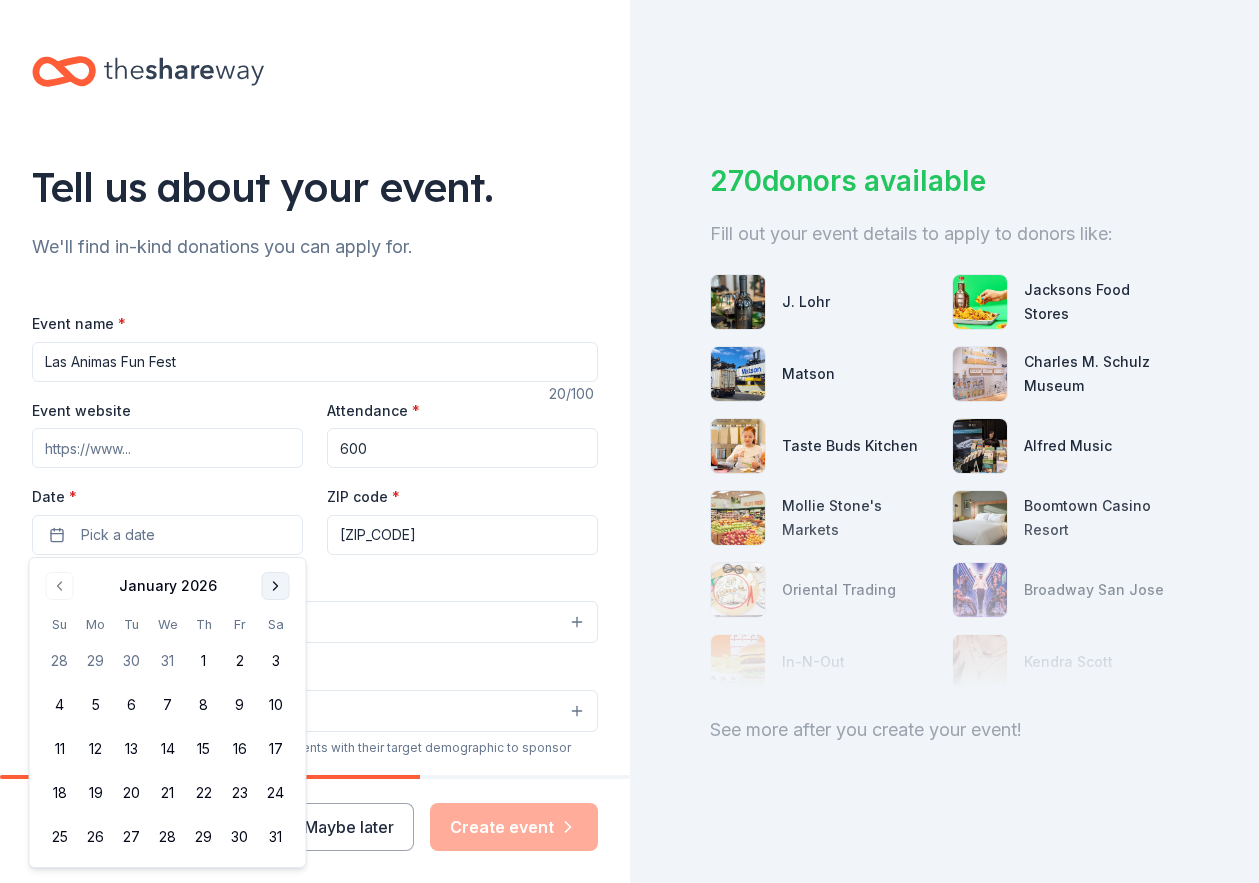 click at bounding box center (276, 586) 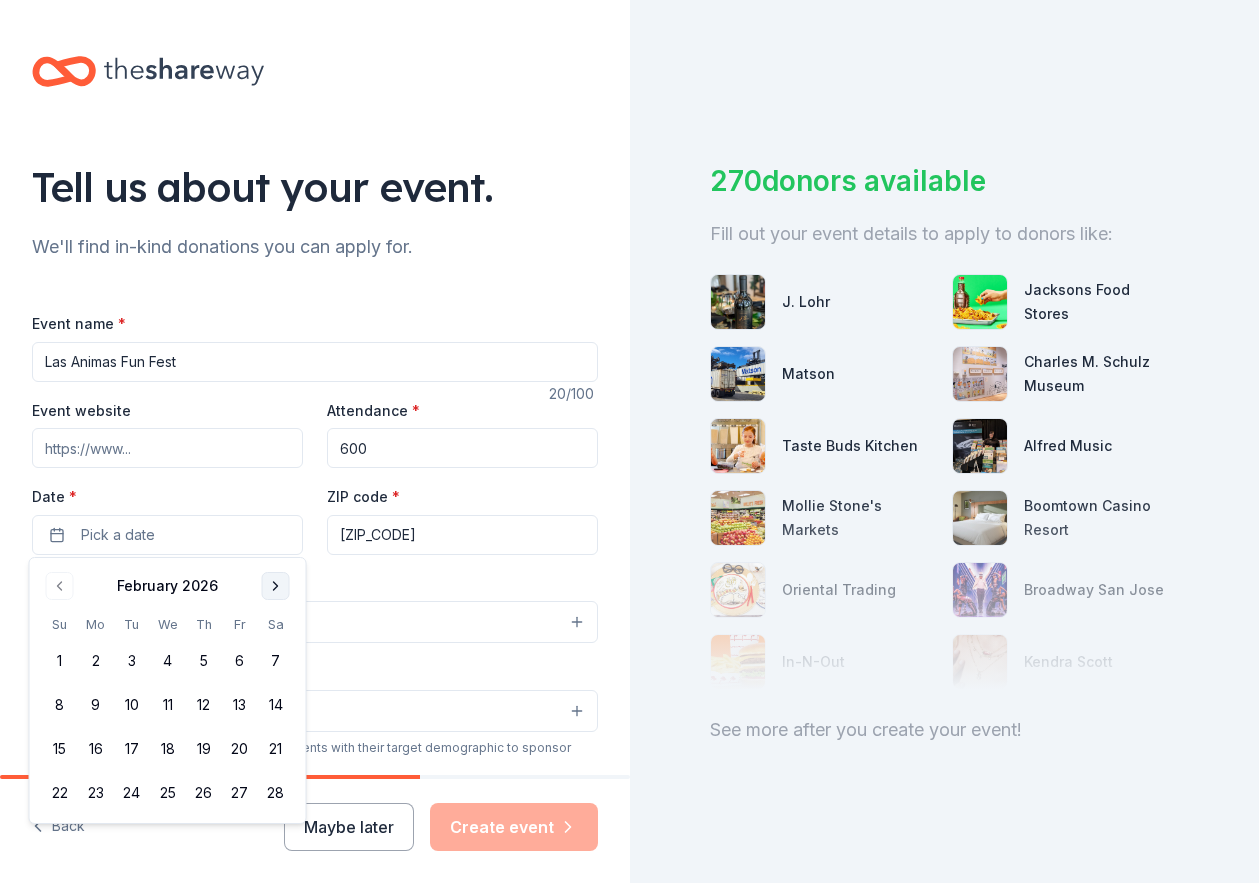 click at bounding box center [276, 586] 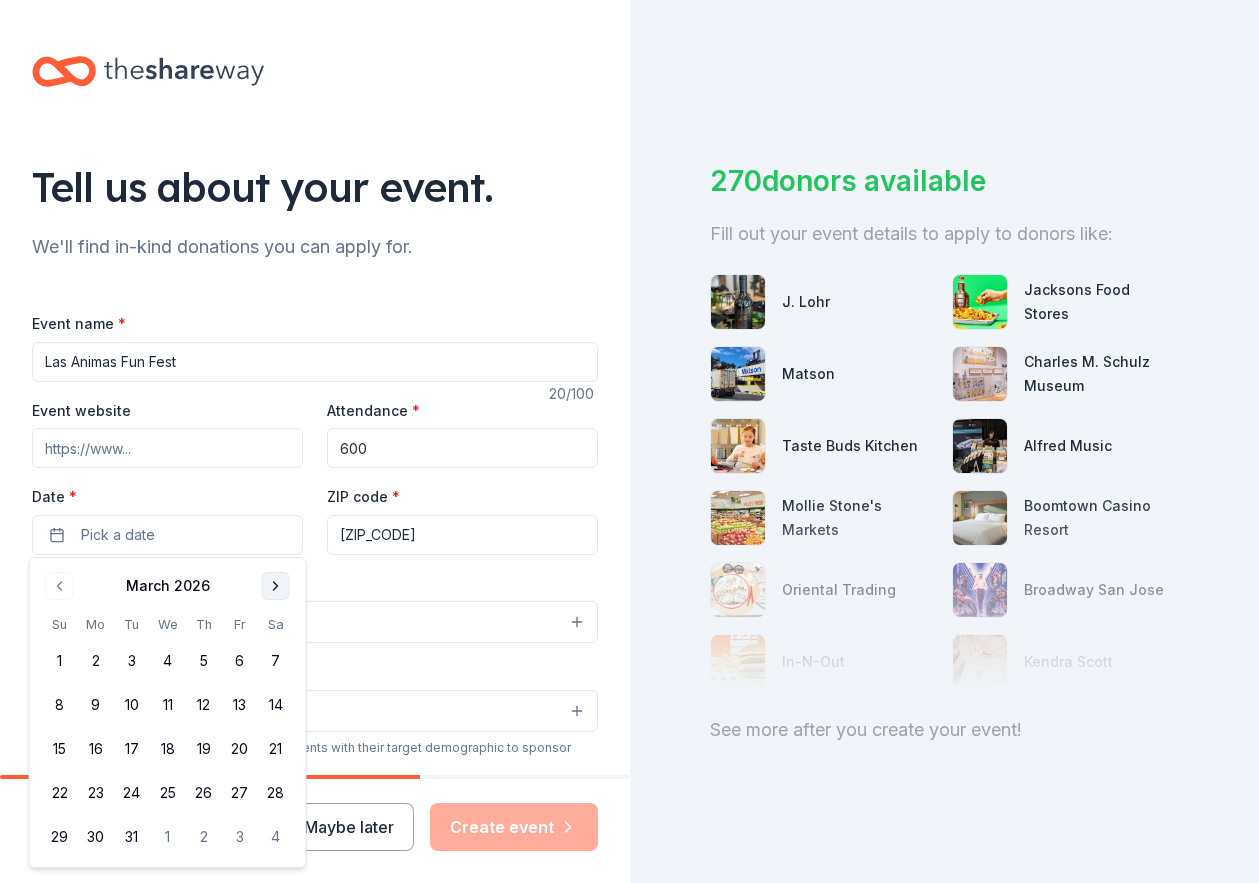 click at bounding box center (276, 586) 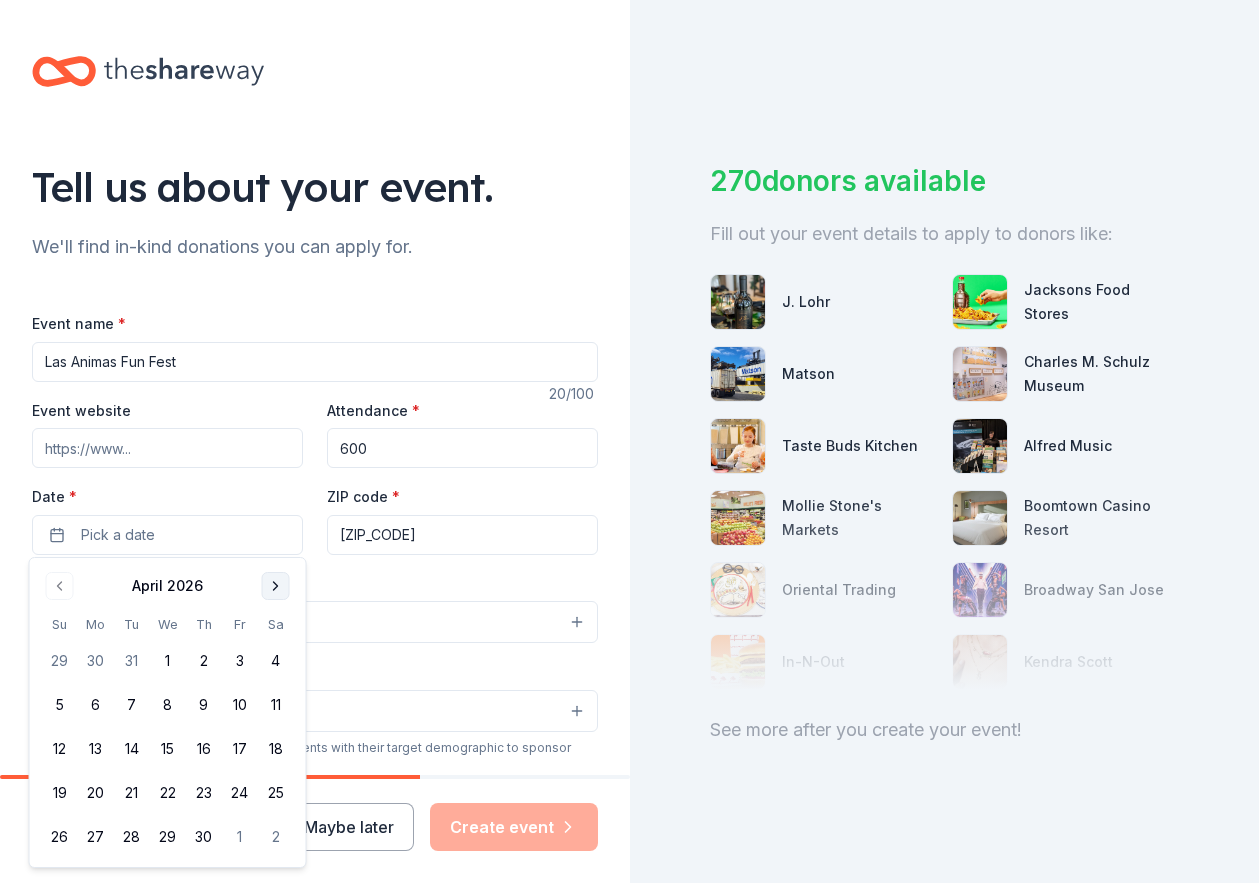 click at bounding box center [276, 586] 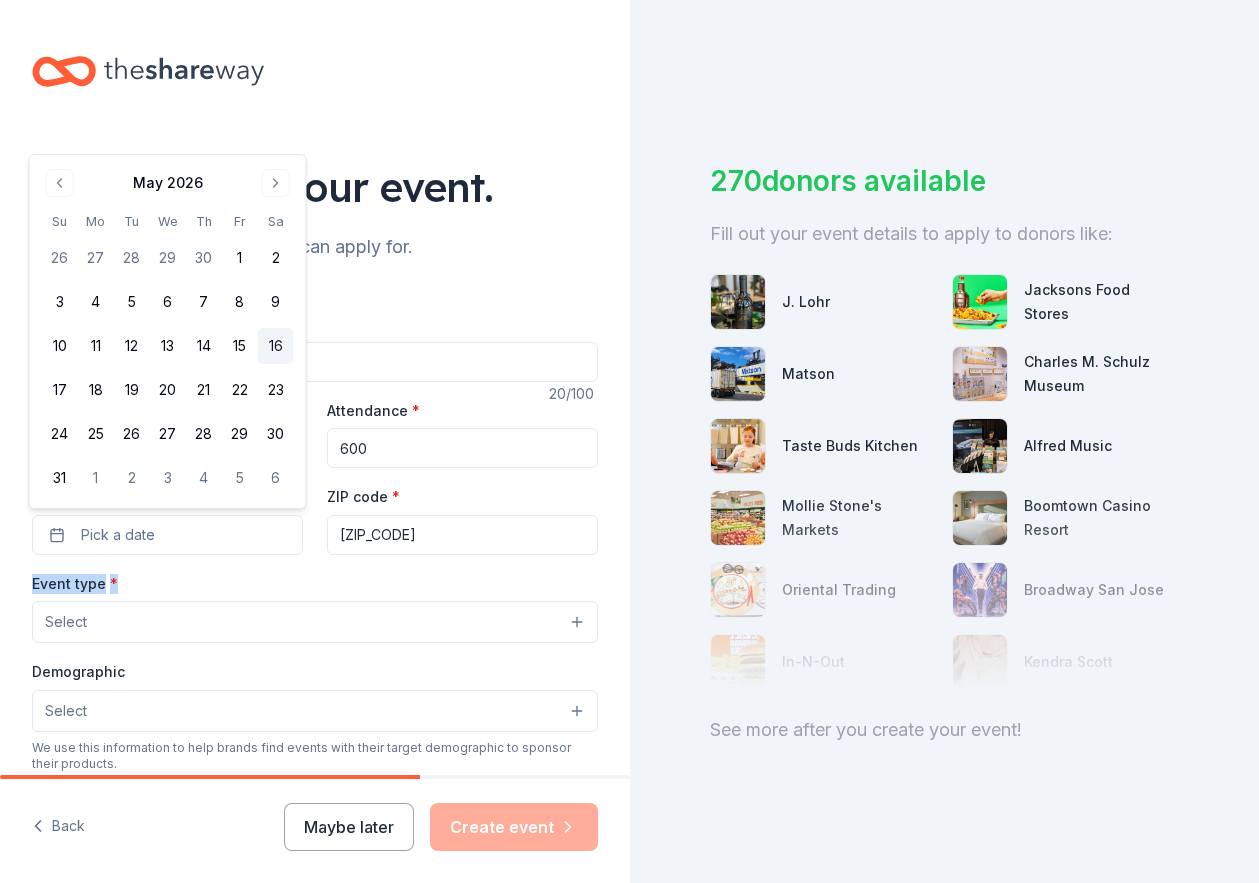 click on "16" at bounding box center [276, 346] 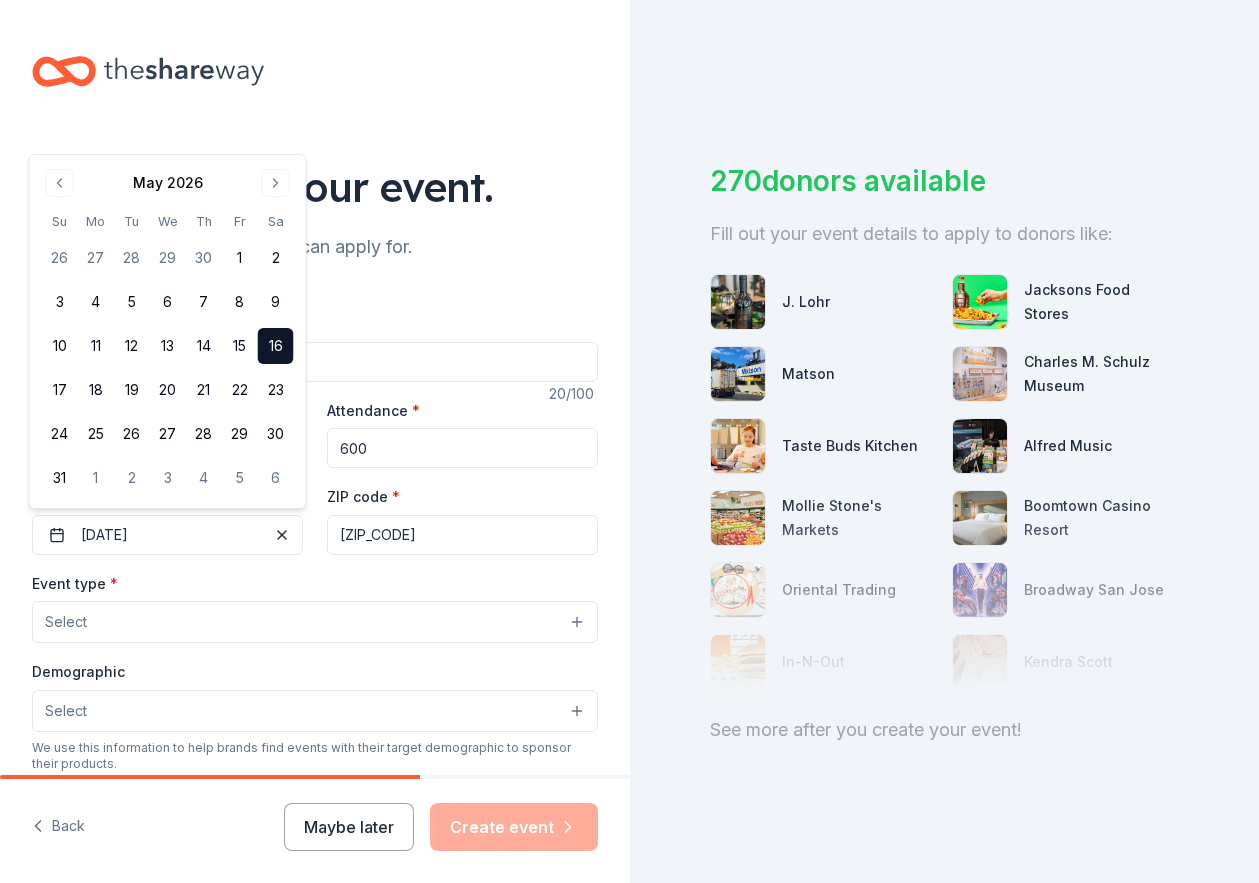 click on "Tell us about your event. We'll find in-kind donations you can apply for. Event name * [ORGANIZATION_NAME] Fun Fest 20 /100 Event website Attendance * 600 Date * 05/16/2026 ZIP code * [ZIP_CODE] Event type * Select Demographic Select We use this information to help brands find events with their target demographic to sponsor their products. Mailing address Apt/unit Description What are you looking for? * Auction & raffle Meals Snacks Desserts Alcohol Beverages Send me reminders Email me reminders of donor application deadlines Recurring event" at bounding box center (315, 665) 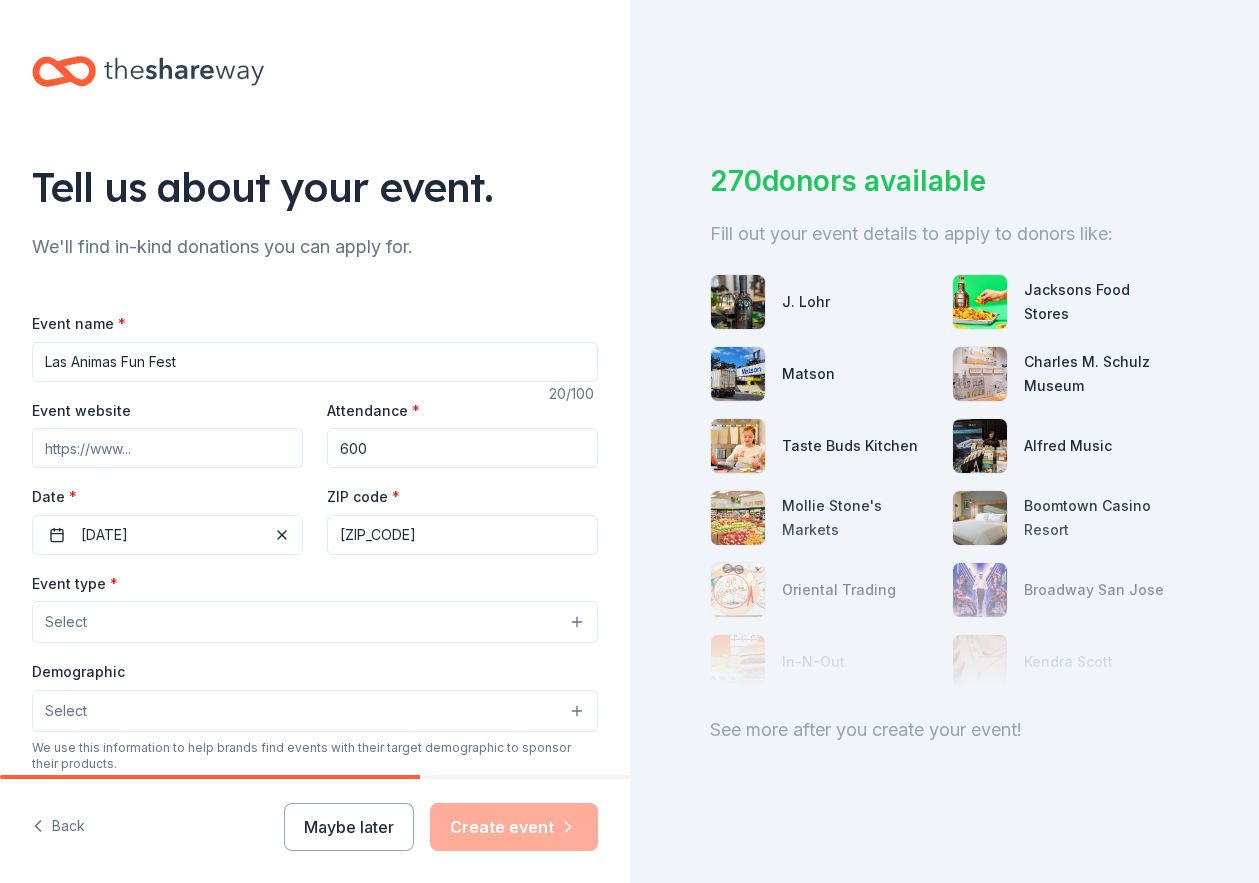 click on "Select" at bounding box center [315, 622] 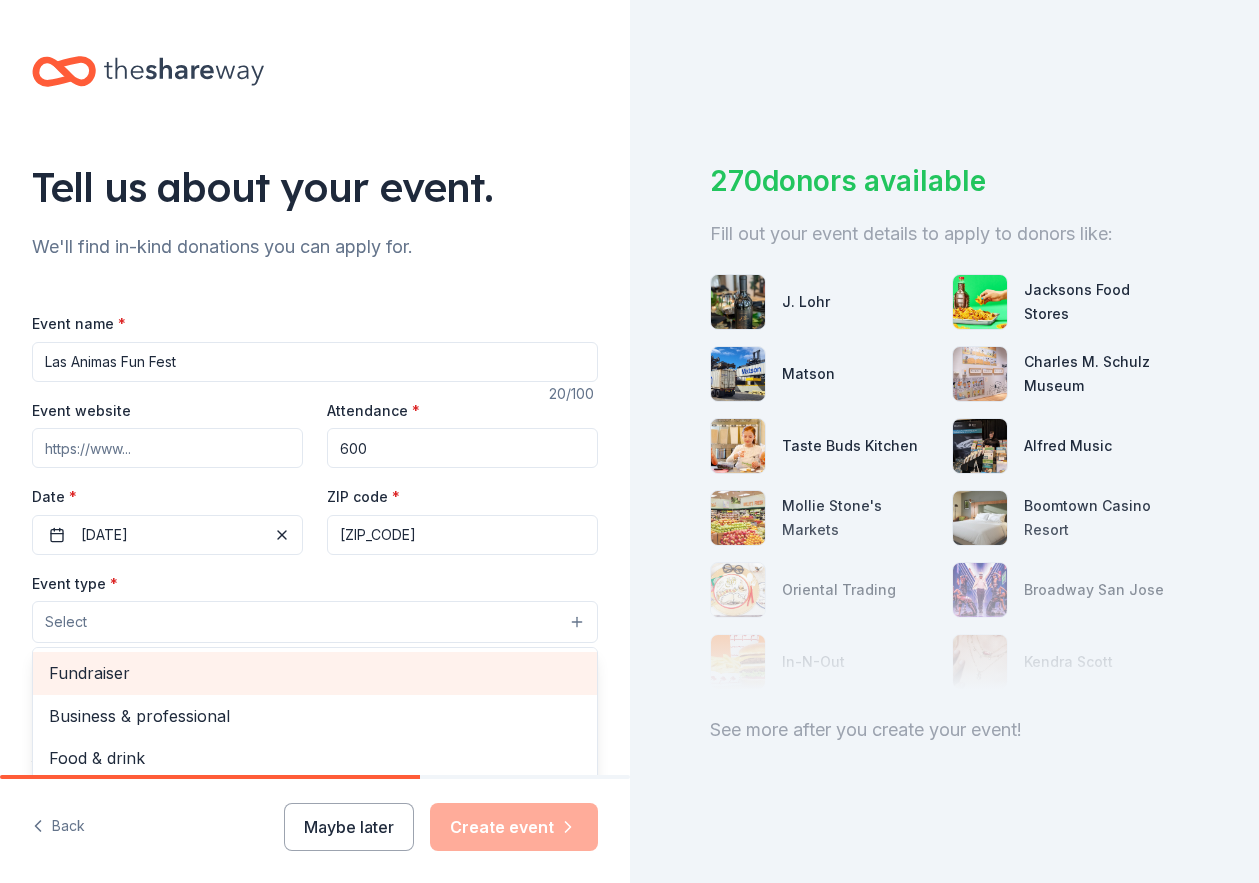 click on "Fundraiser" at bounding box center [315, 673] 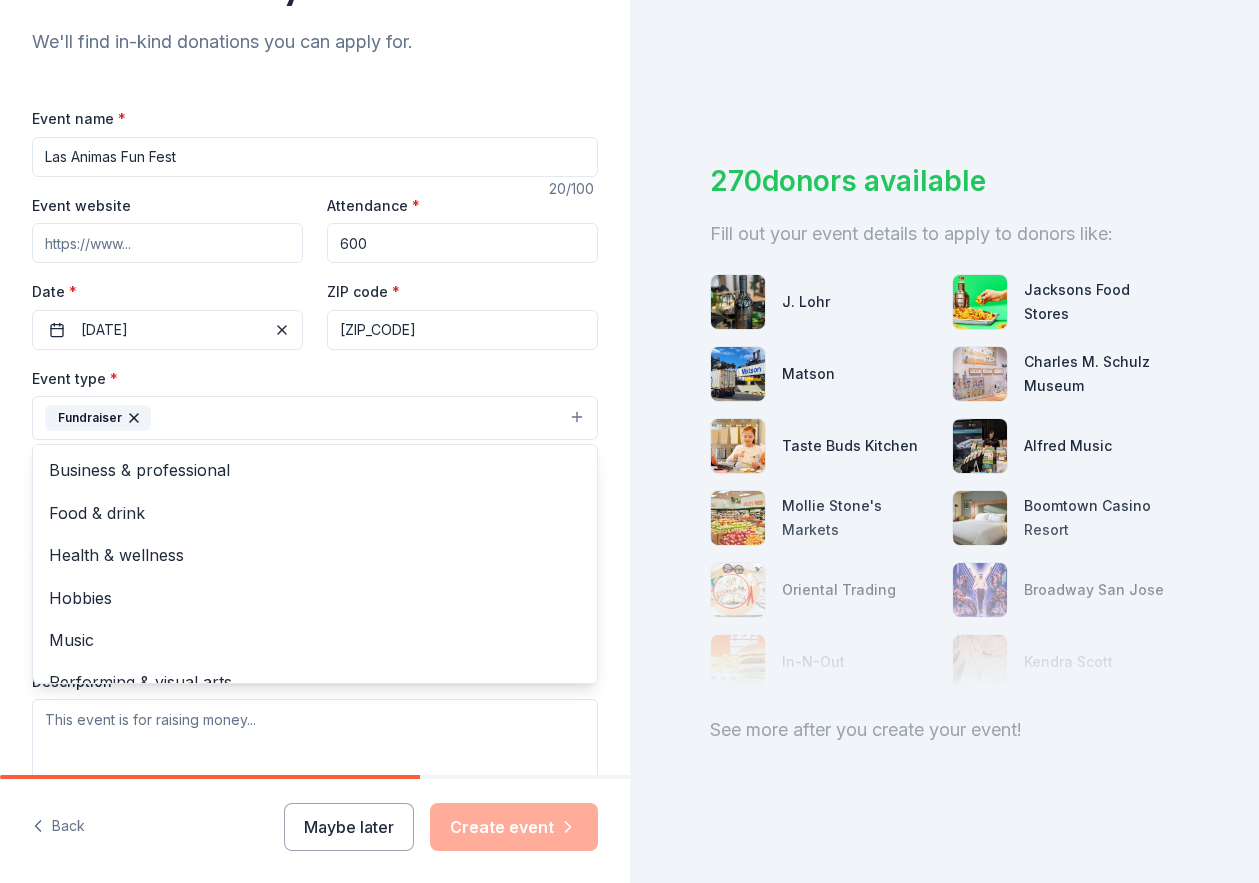scroll, scrollTop: 207, scrollLeft: 0, axis: vertical 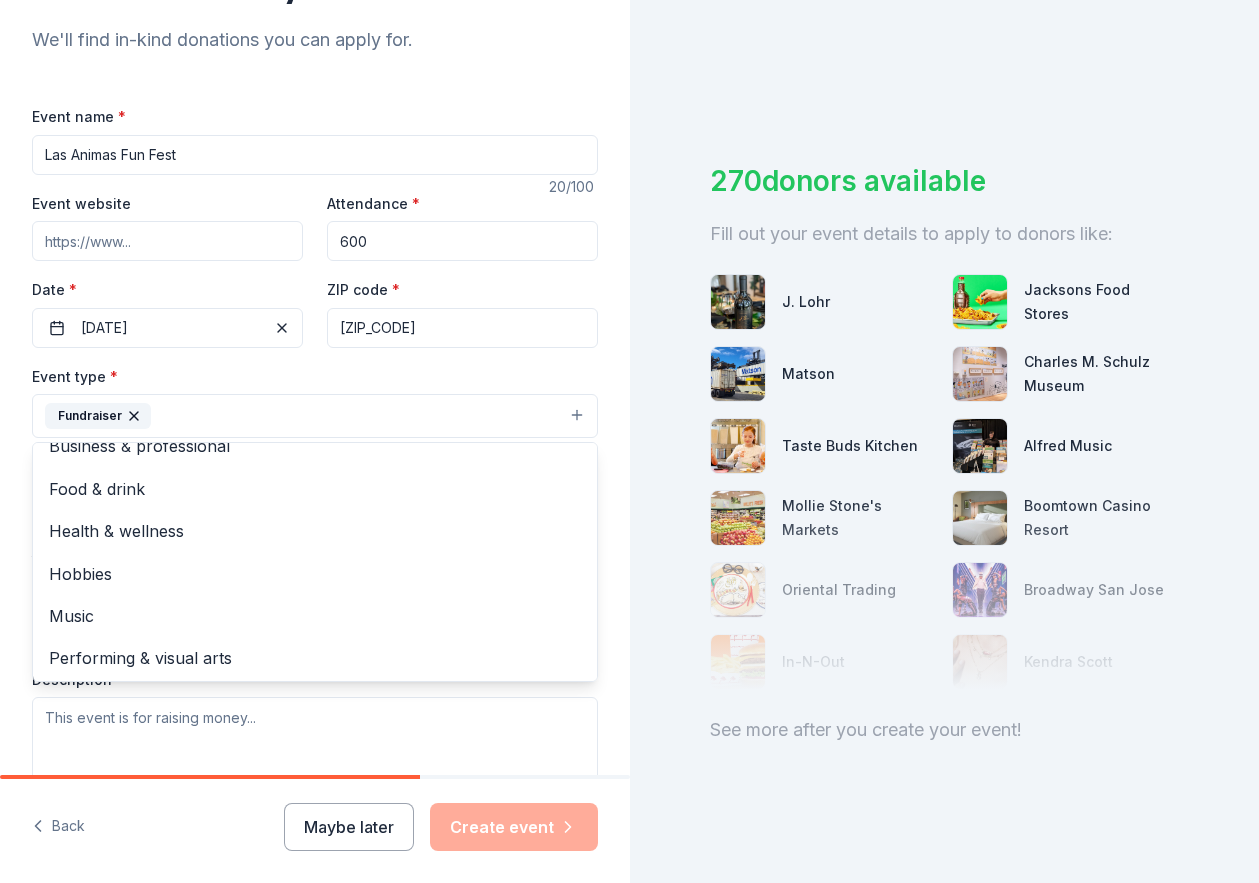 click on "Tell us about your event. We'll find in-kind donations you can apply for. Event name * Las Animas Fun Fest [YEAR] /100 Event website Attendance * [NUMBER] Date * [DATE] ZIP code * [POSTAL_CODE] Event type * Fundraiser Business & professional Food & drink Health & wellness Hobbies Music Performing & visual arts Demographic Select We use this information to help brands find events with their target demographic to sponsor their products. Mailing address Apt/unit Description What are you looking for? * Auction & raffle Meals Snacks Desserts Alcohol Beverages Send me reminders Email me reminders of donor application deadlines Recurring event" at bounding box center (315, 459) 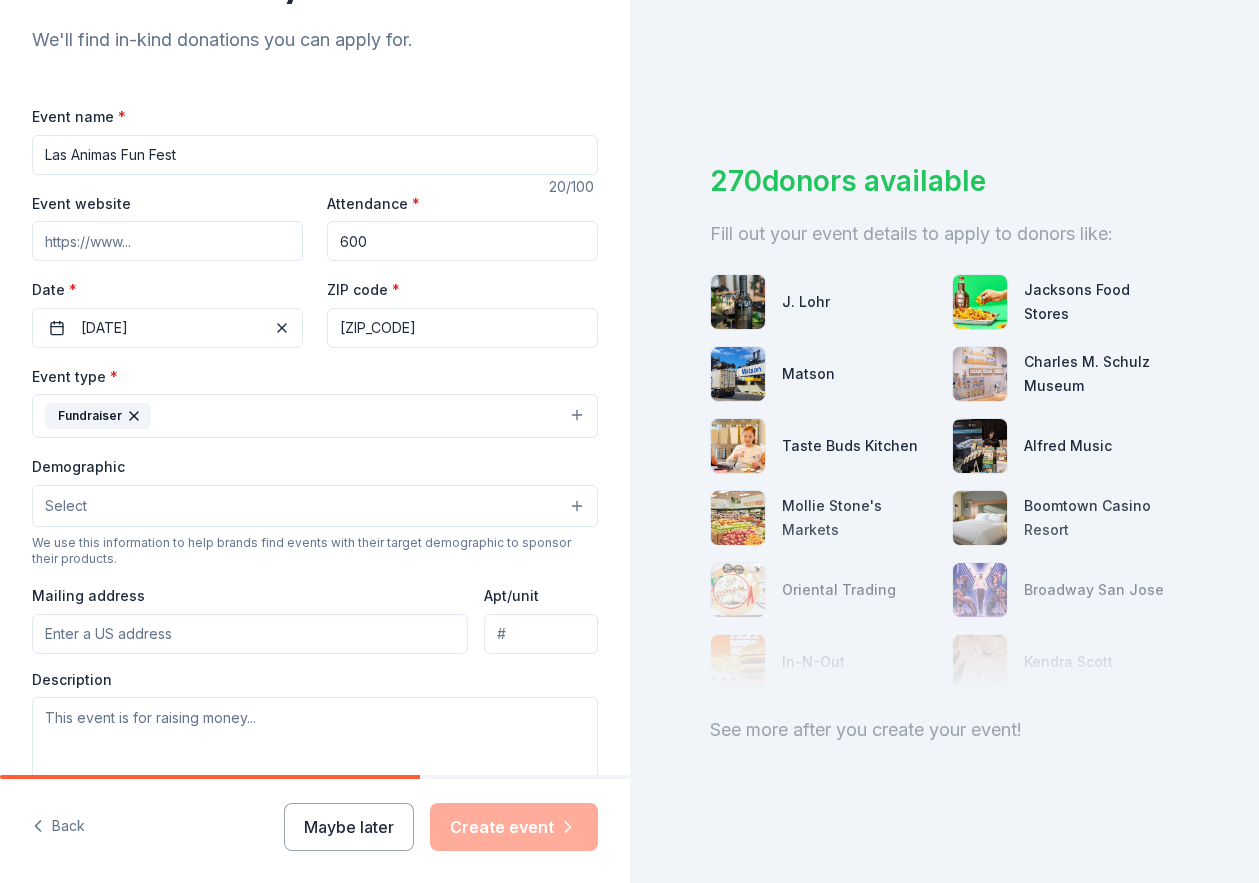 click on "Select" at bounding box center (315, 506) 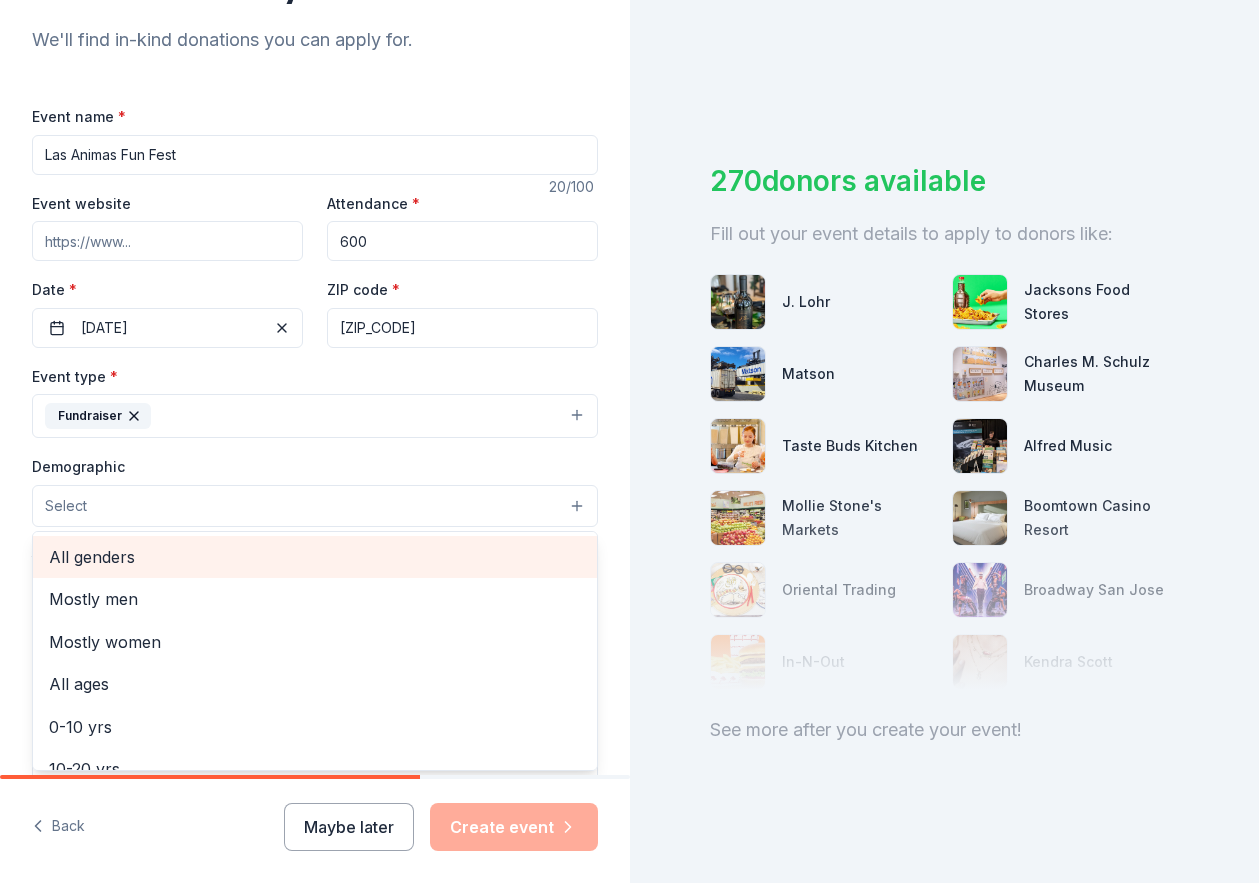 click on "All genders" at bounding box center (315, 557) 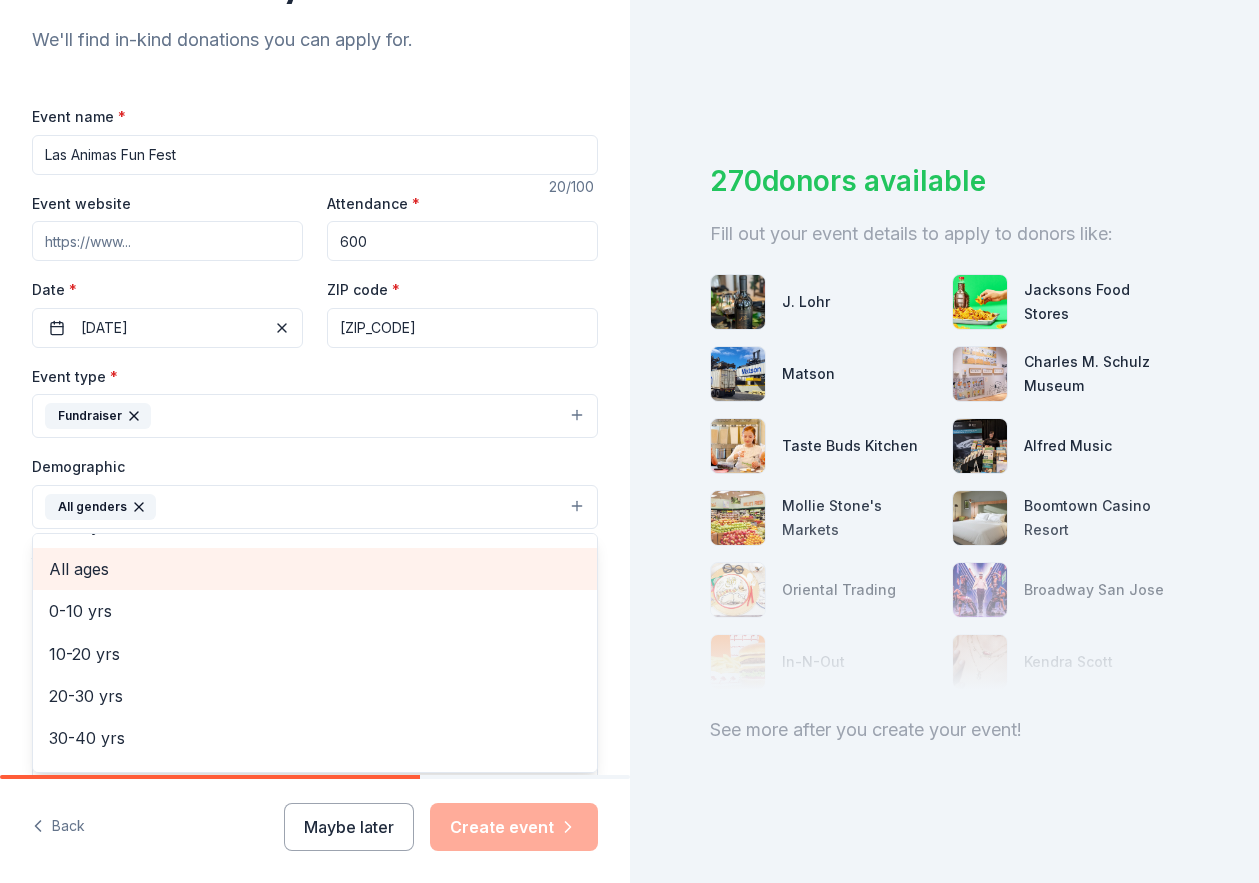 scroll, scrollTop: 102, scrollLeft: 0, axis: vertical 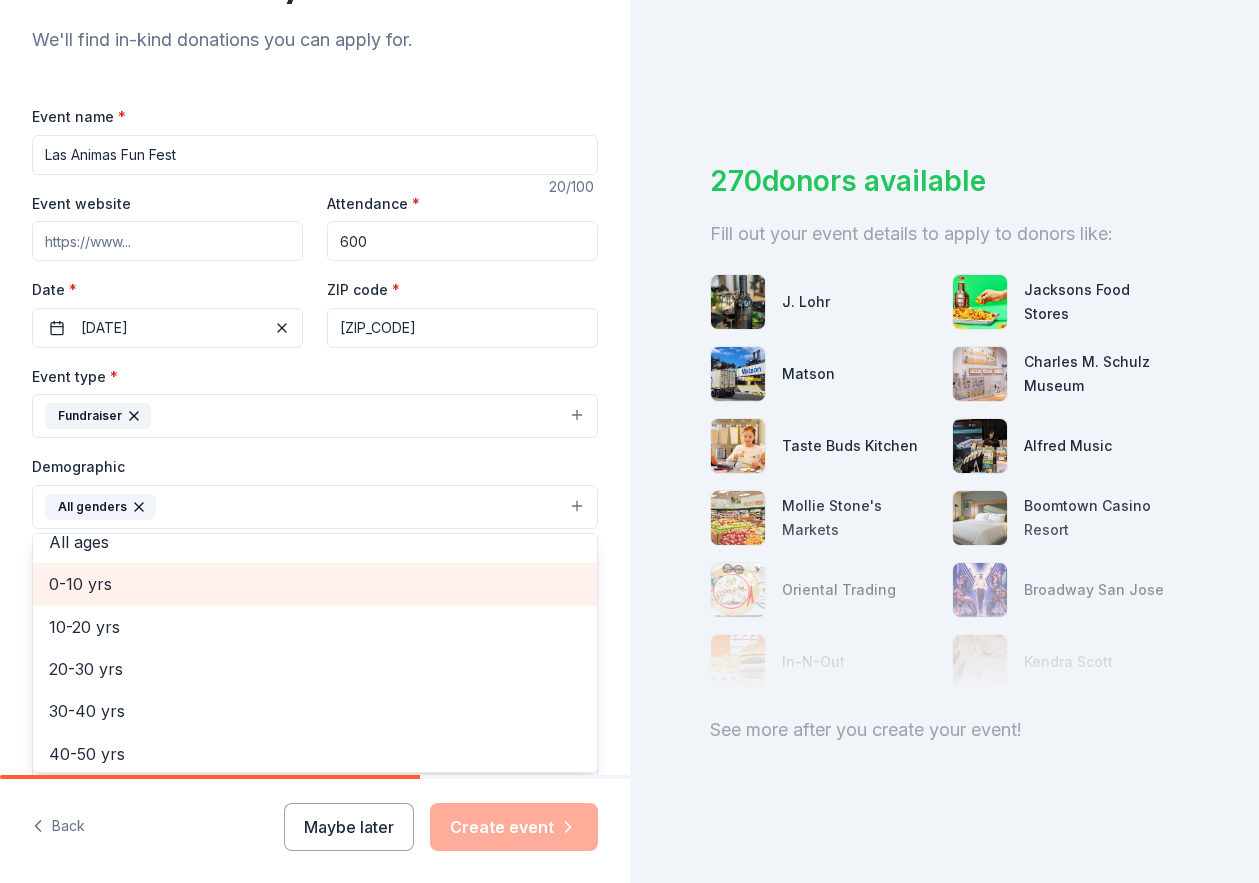 click on "0-10 yrs" at bounding box center (315, 584) 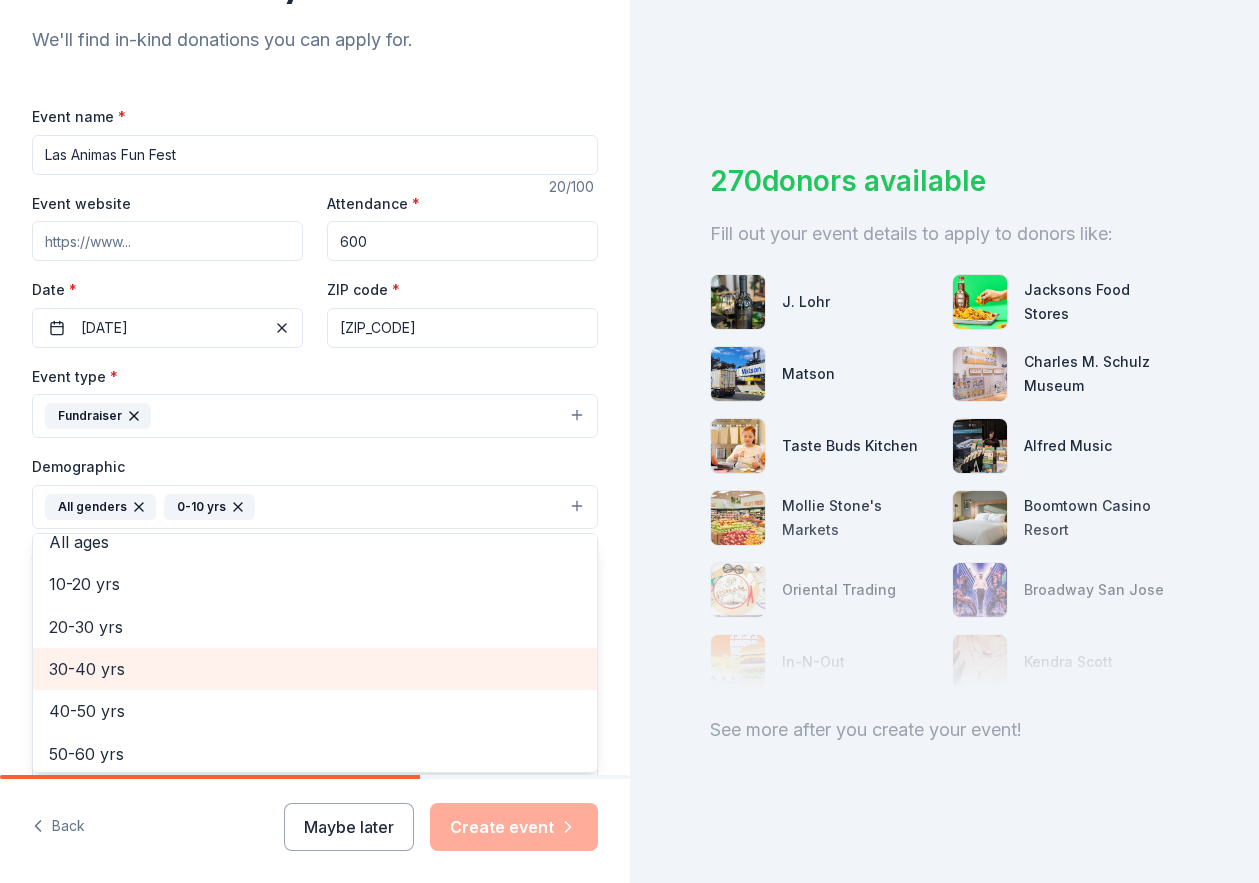click on "30-40 yrs" at bounding box center (315, 669) 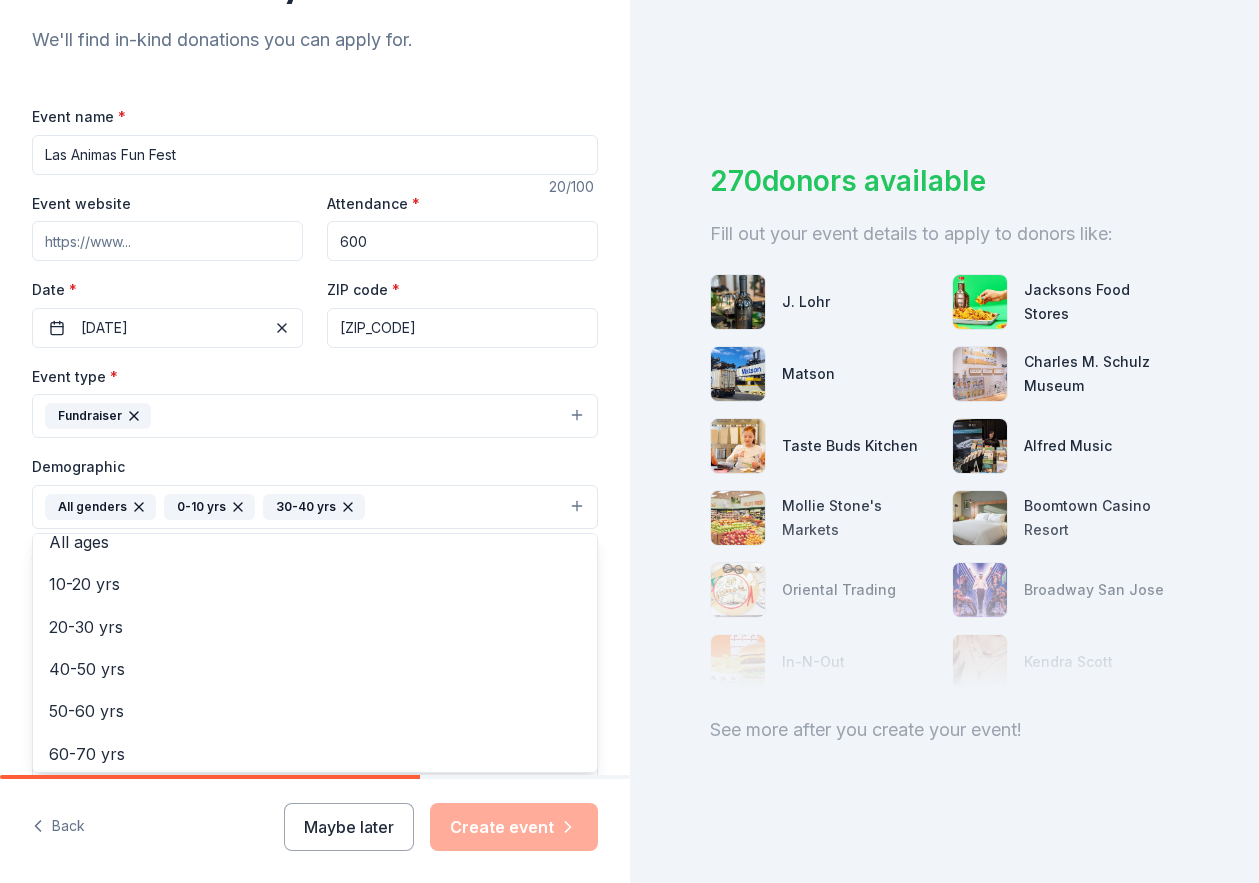 click on "Tell us about your event. We'll find in-kind donations you can apply for. Event name * [ORGANIZATION_NAME] Fun Fest 20 /100 Event website Attendance * 600 Date * 05/16/2026 ZIP code * [ZIP_CODE] Event type * Fundraiser Demographic All genders 0-10 yrs 30-40 yrs Mostly men Mostly women All ages 10-20 yrs 20-30 yrs 40-50 yrs 50-60 yrs 60-70 yrs 70-80 yrs 80+ yrs We use this information to help brands find events with their target demographic to sponsor their products. Mailing address Apt/unit Description What are you looking for? * Auction & raffle Meals Snacks Desserts Alcohol Beverages Send me reminders Email me reminders of donor application deadlines Recurring event" at bounding box center [315, 460] 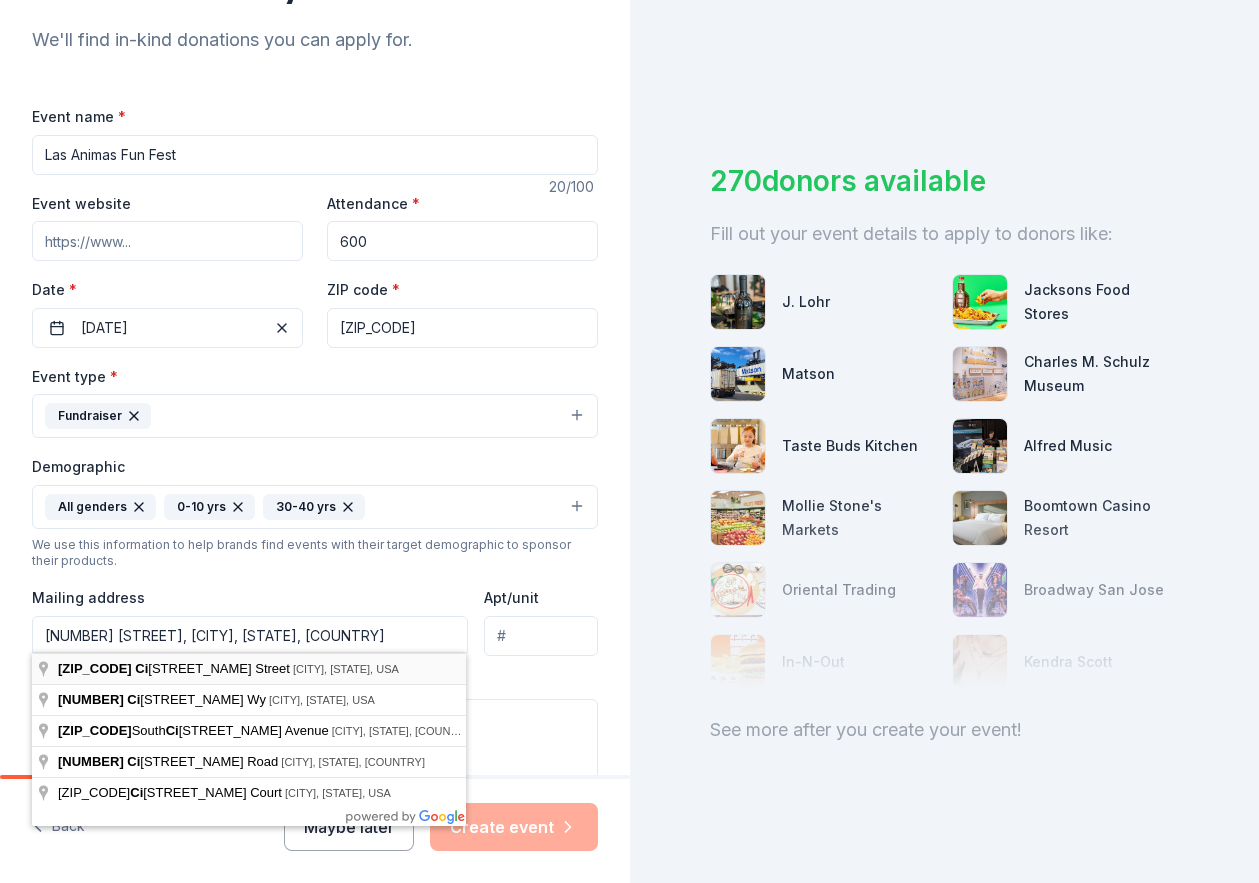 type on "[NUMBER] [STREET], [CITY], [STATE], [POSTAL_CODE]" 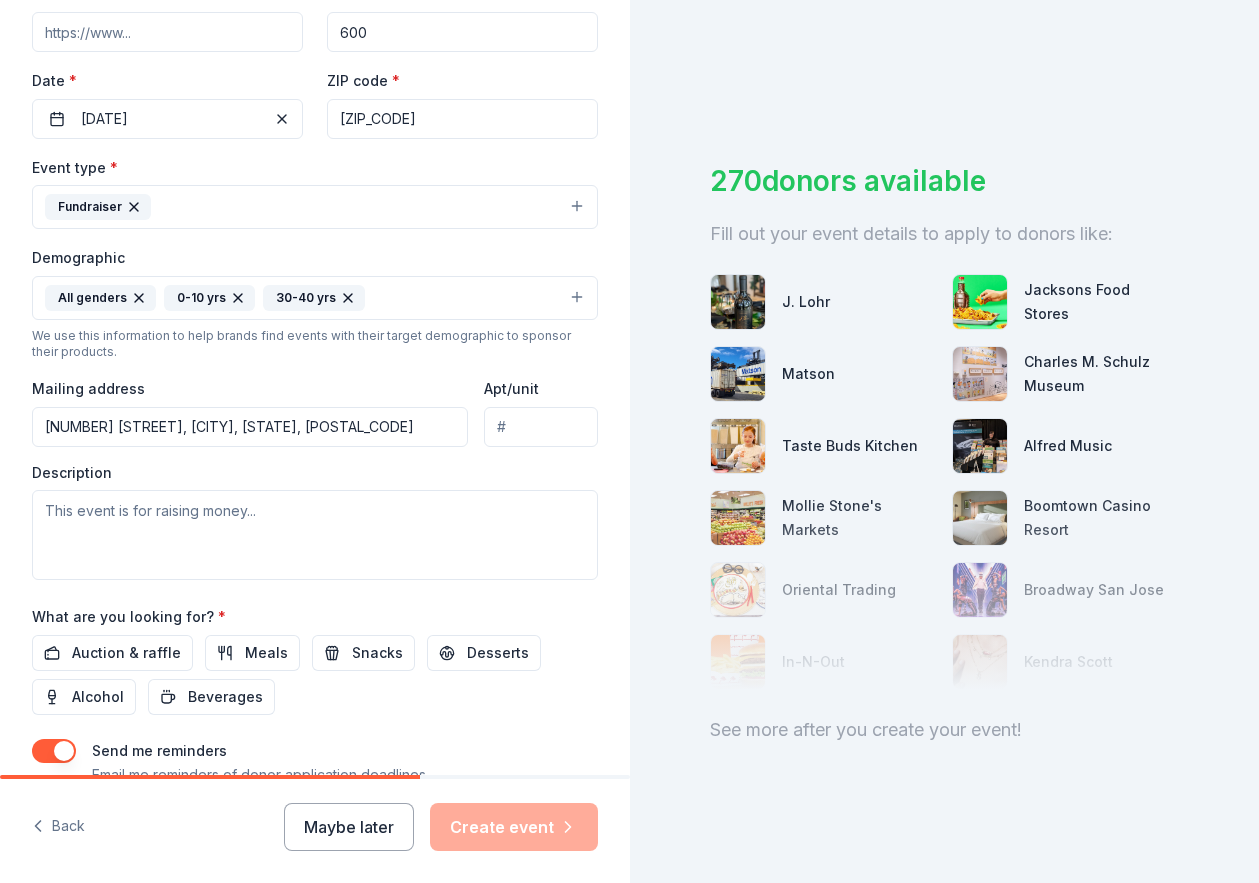 scroll, scrollTop: 444, scrollLeft: 0, axis: vertical 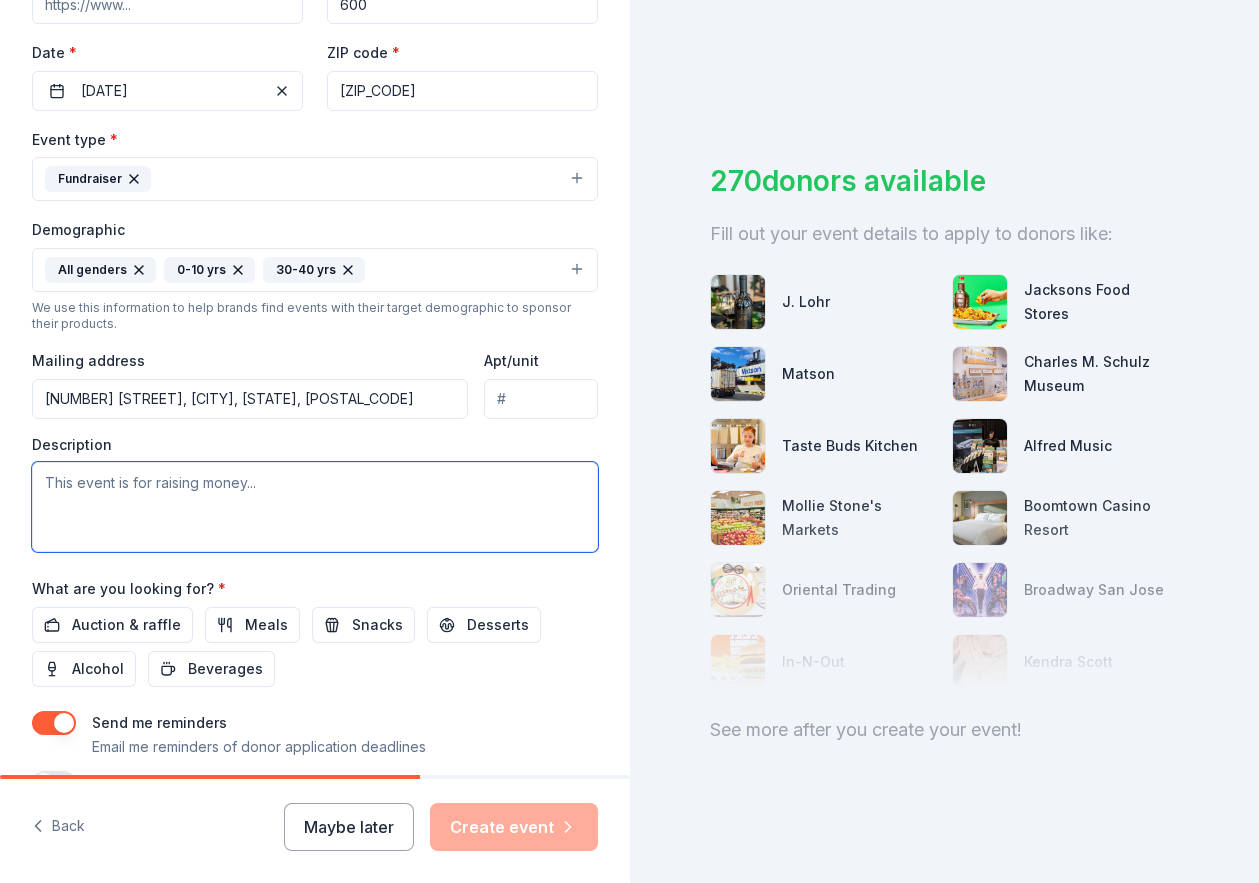 click at bounding box center [315, 507] 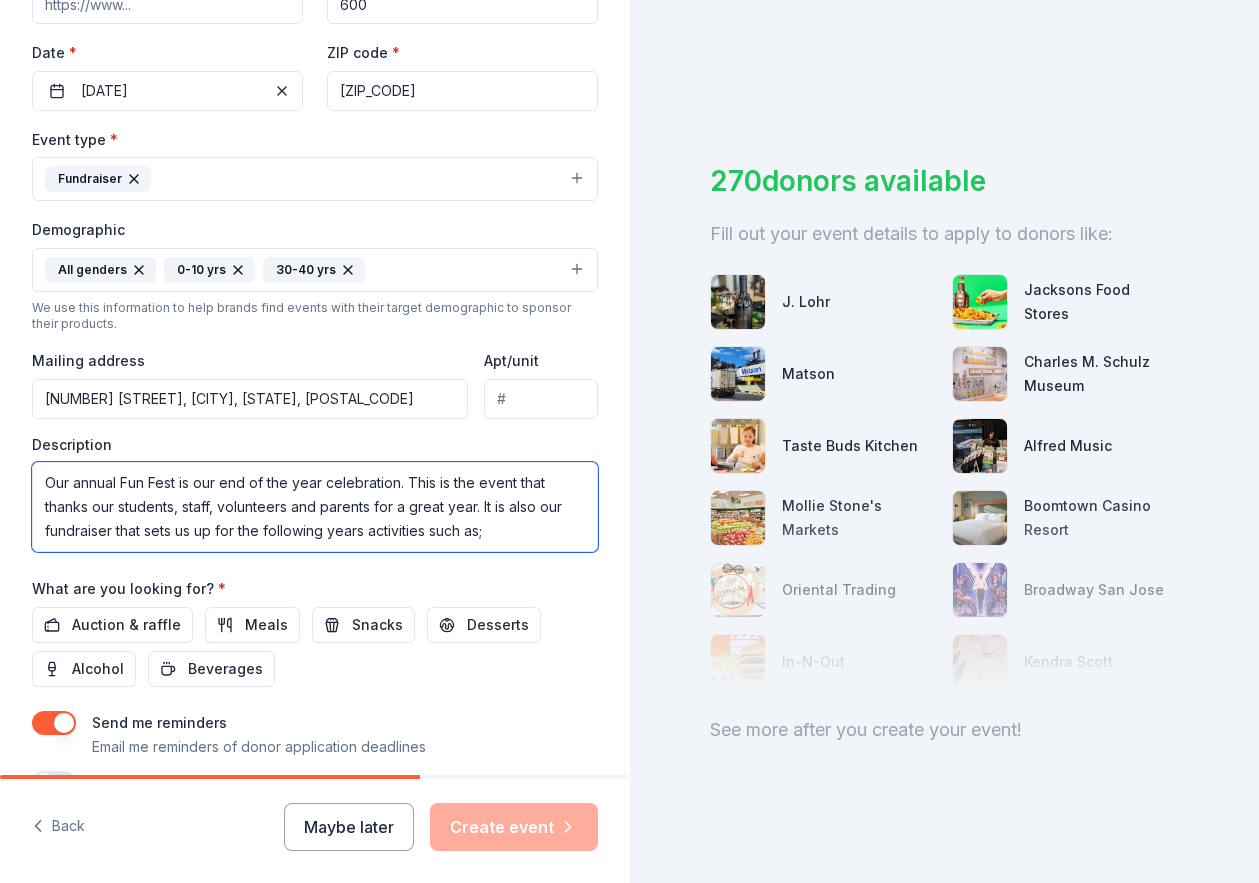 type on "Our annual Fun Fest is our end of the year celebration. This is the event that thanks our students, staff, volunteers and parents for a great year. It is also our fundraiser that sets us up for the following years activities such as;" 